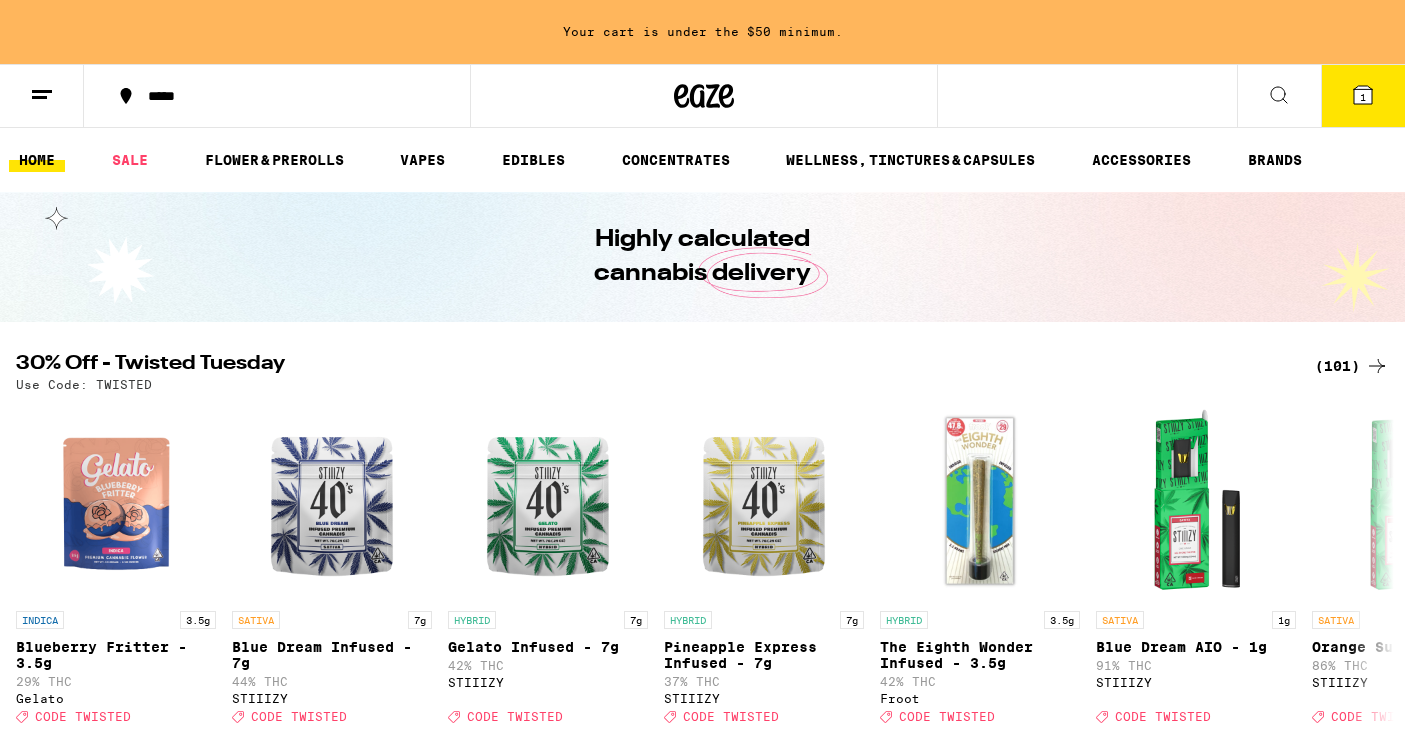 scroll, scrollTop: 0, scrollLeft: 0, axis: both 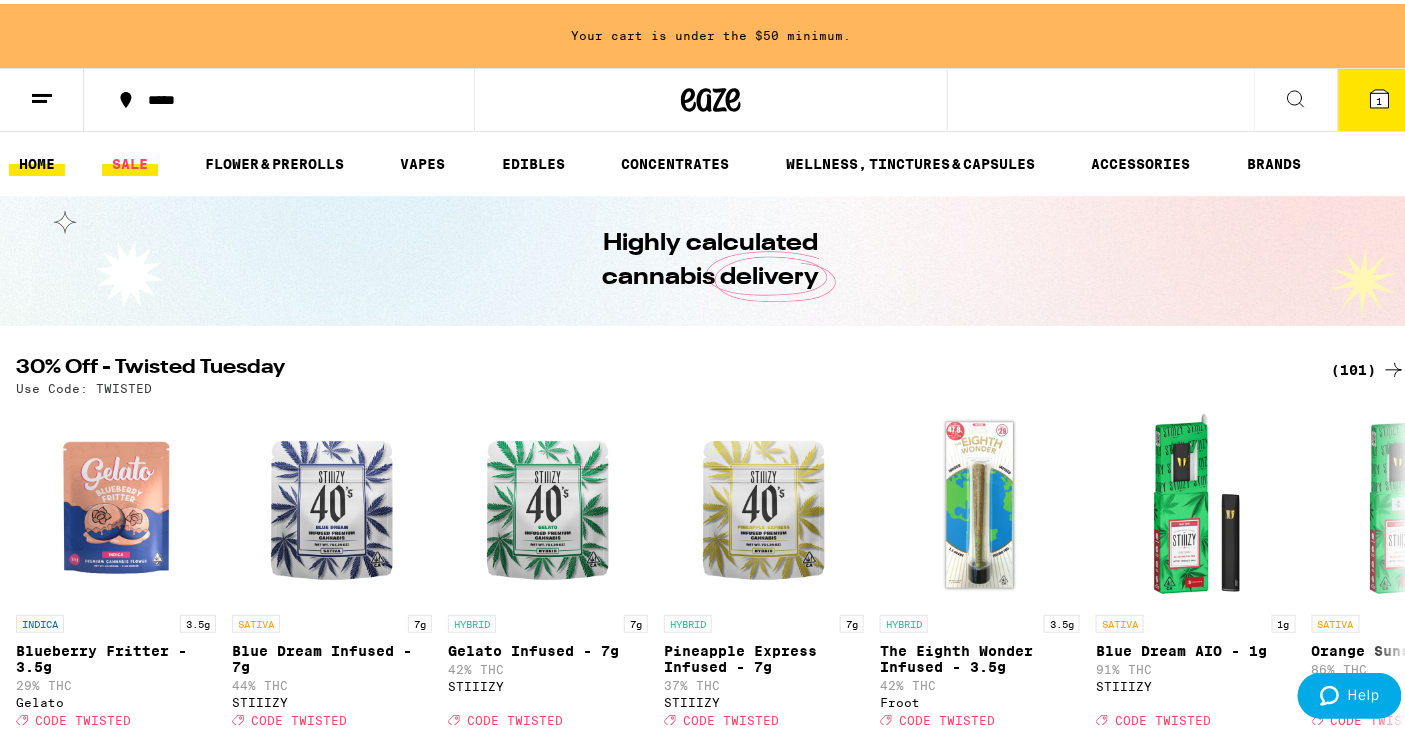 click on "SALE" at bounding box center [130, 160] 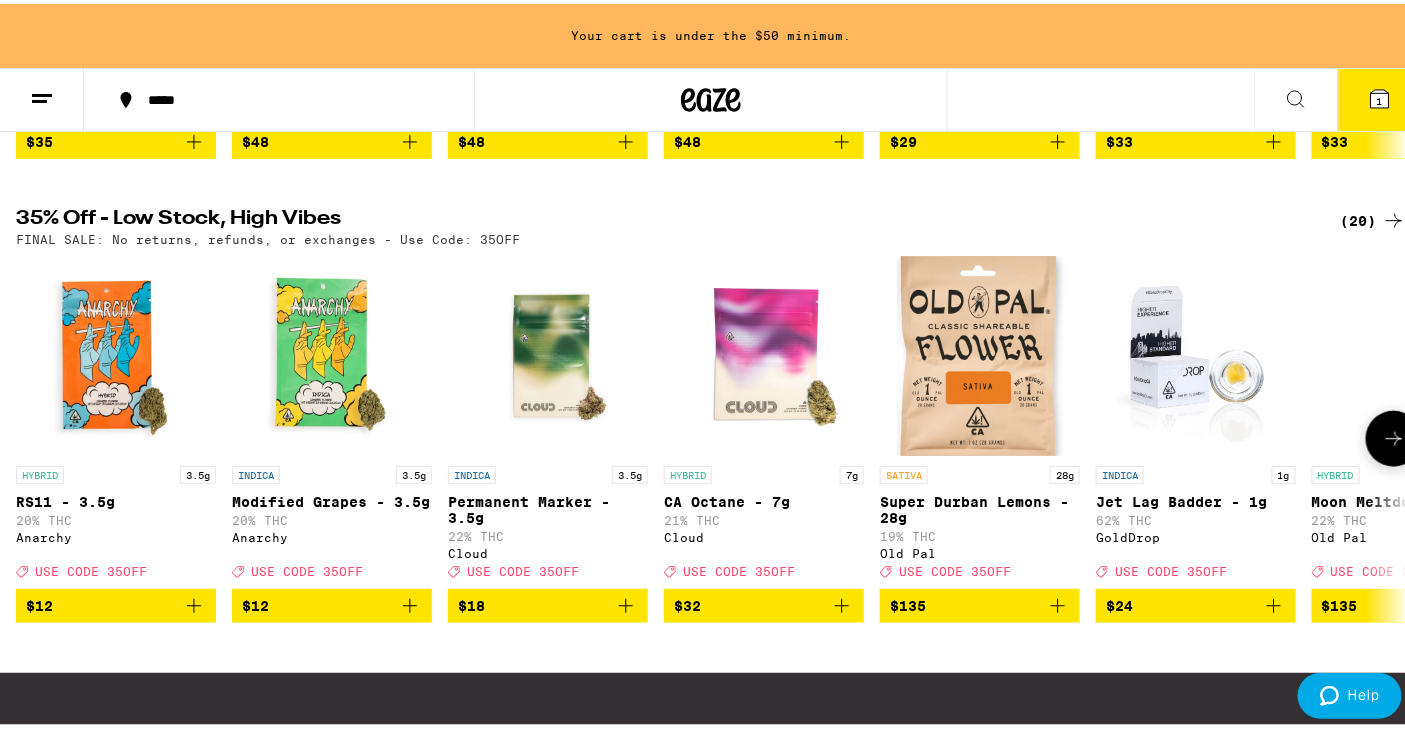 scroll, scrollTop: 498, scrollLeft: 0, axis: vertical 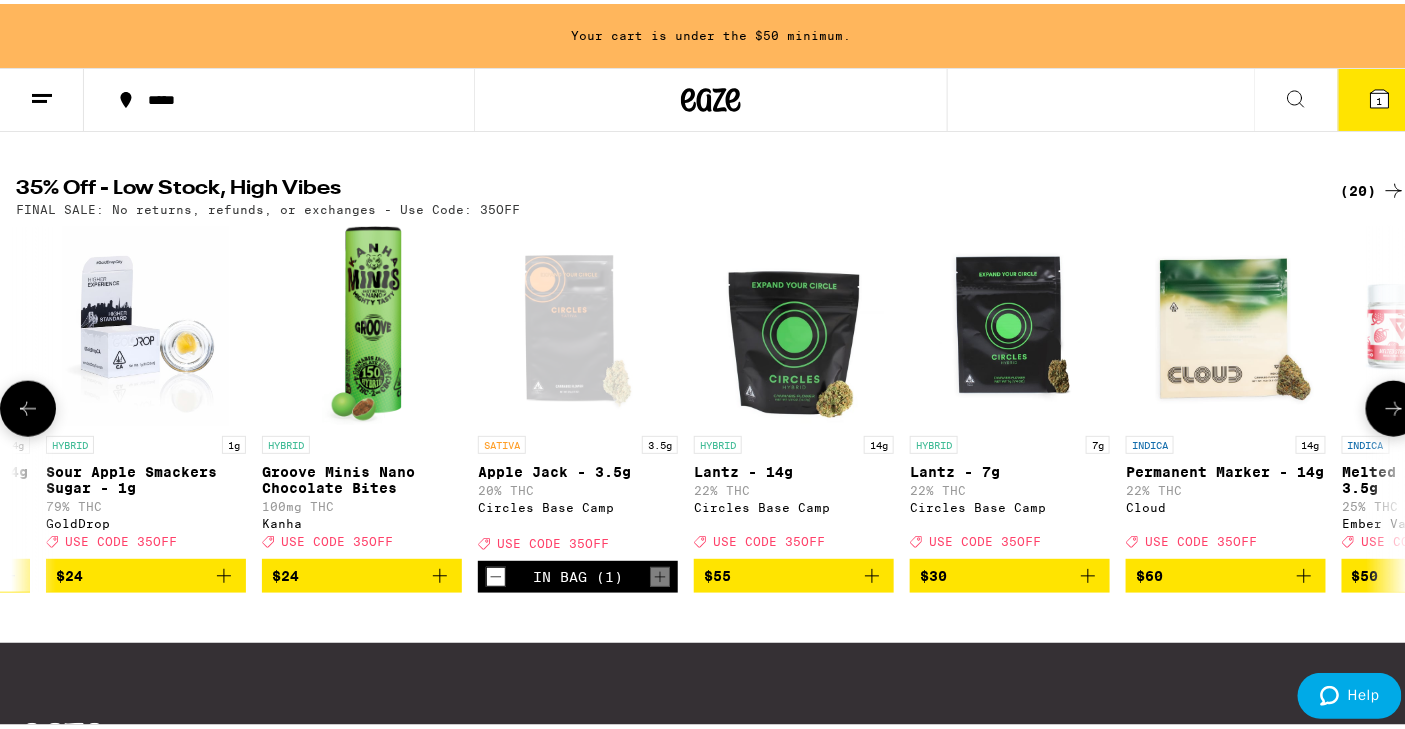 click 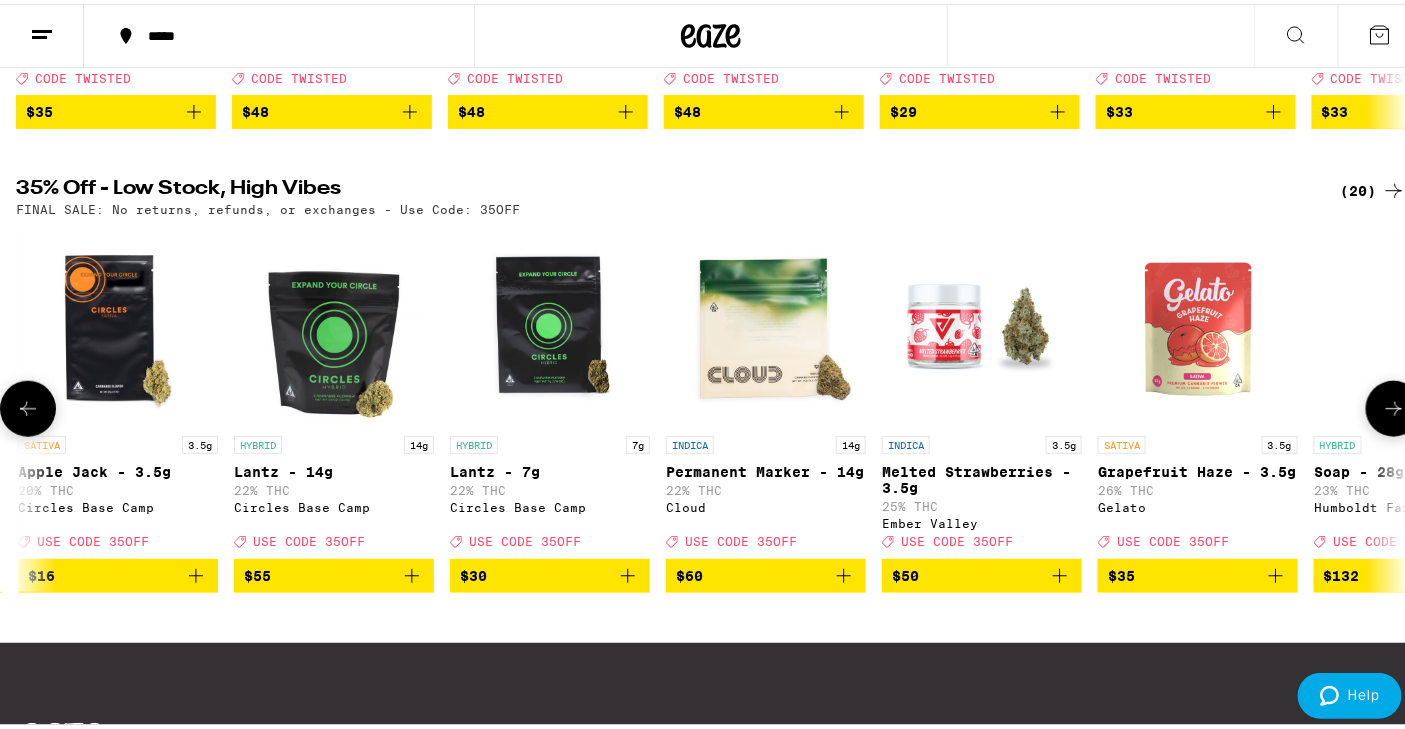 scroll, scrollTop: 0, scrollLeft: 2421, axis: horizontal 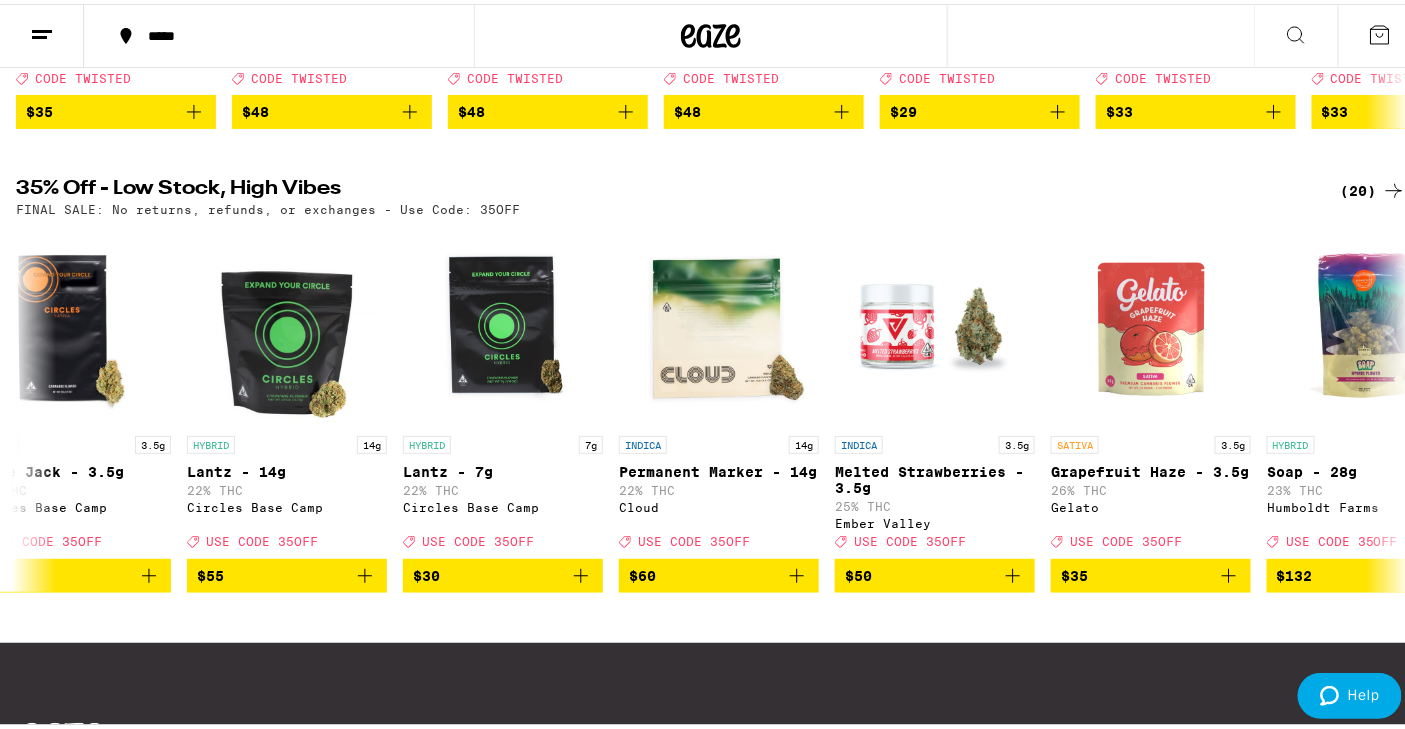 click on "(20)" at bounding box center [1373, 187] 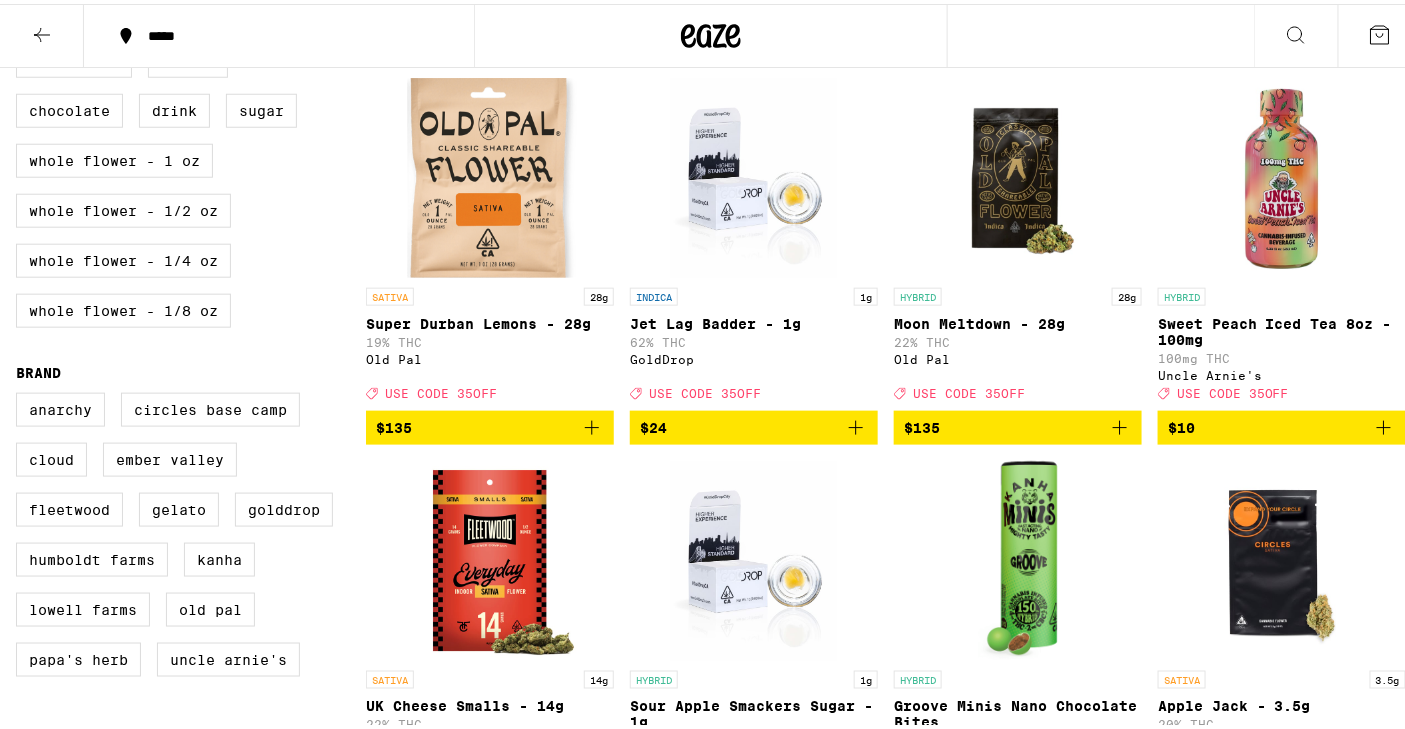 scroll, scrollTop: 0, scrollLeft: 0, axis: both 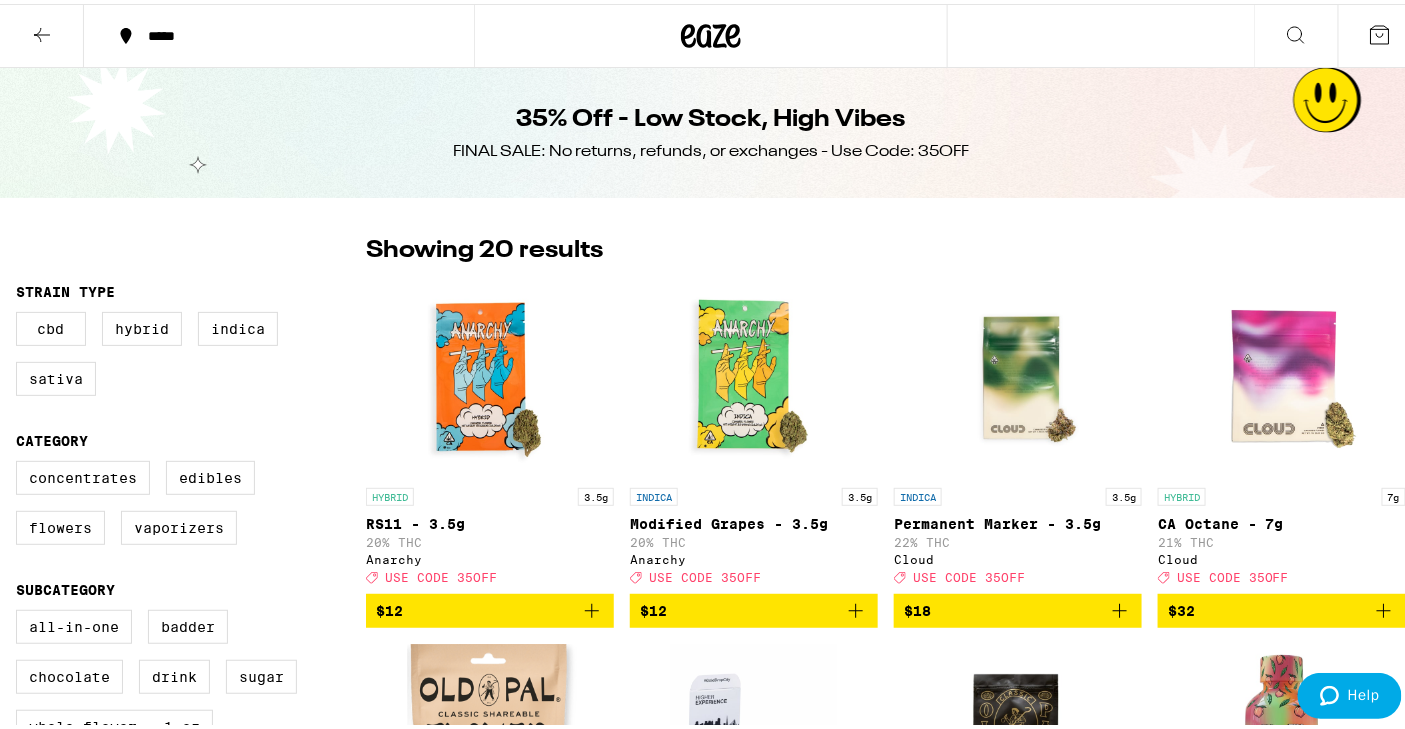 click on "***** ***** 35% Off - Low Stock, High Vibes FINAL SALE: No returns, refunds, or exchanges - Use Code: 35OFF FILTER Clearfalse filter Strain Type CBD Hybrid Indica Sativa Category Concentrates Edibles Flowers Vaporizers Subcategory All-In-One Badder Chocolate Drink Sugar Whole Flower - 1 oz Whole Flower - 1/2 oz Whole Flower - 1/4 oz Whole Flower - 1/8 oz Brand Anarchy Circles Base Camp Cloud Ember Valley Fleetwood Gelato GoldDrop Humboldt Farms Kanha Lowell Farms Old Pal Papa's Herb Uncle Arnie's Showing 20 results HYBRID 3.5g RS11 - 3.5g 20% THC Anarchy Deal Created with Sketch. USE CODE 35OFF $12 INDICA 3.5g Modified Grapes - 3.5g 20% THC Anarchy Deal Created with Sketch. USE CODE 35OFF $12 INDICA 3.5g Permanent Marker - 3.5g 22% THC Cloud Deal Created with Sketch. USE CODE 35OFF $18 HYBRID 7g CA Octane - 7g 21% THC Cloud Deal Created with Sketch. USE CODE 35OFF $32 SATIVA 28g Super Durban Lemons - 28g 19% THC Old Pal Deal Created with Sketch. USE CODE 35OFF $135 INDICA 1g Jet Lag Badder - 1g 62% THC Deal" at bounding box center (711, 1249) 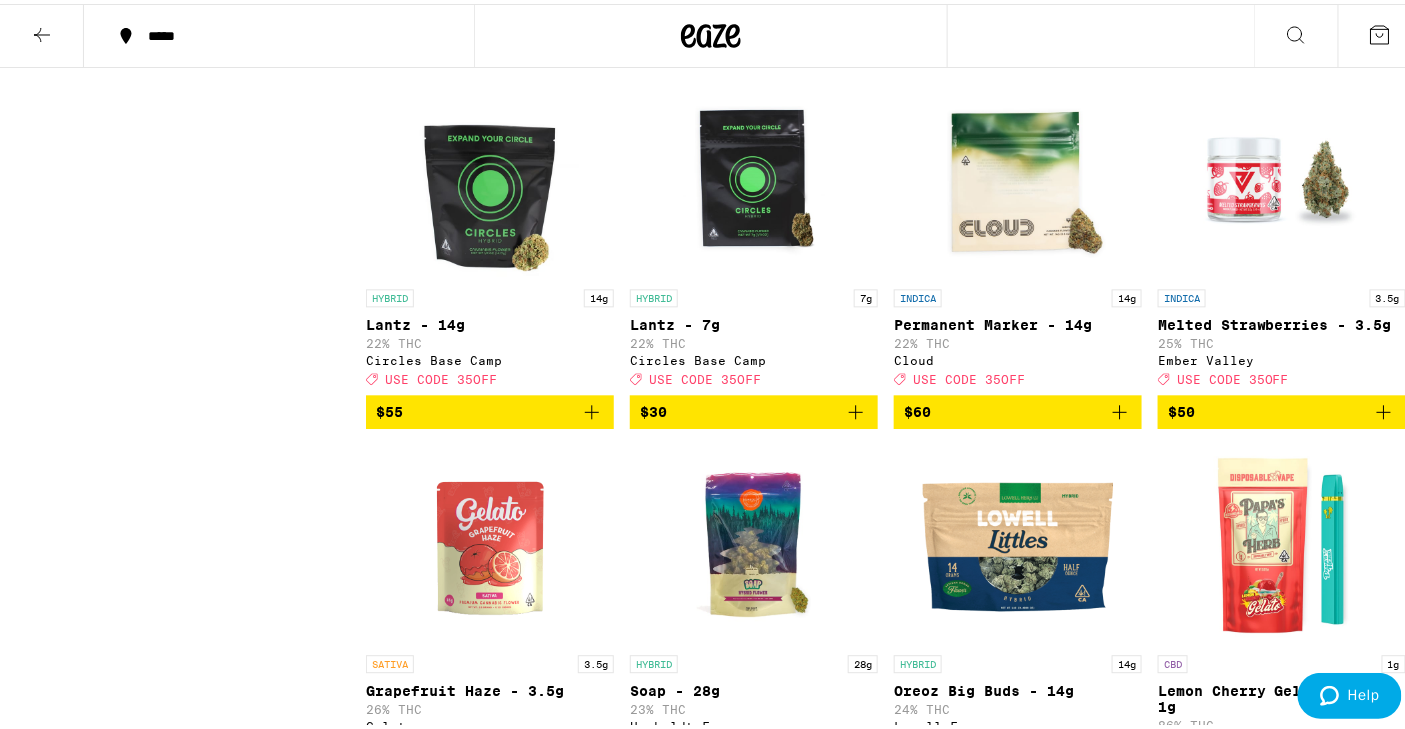 scroll, scrollTop: 1323, scrollLeft: 0, axis: vertical 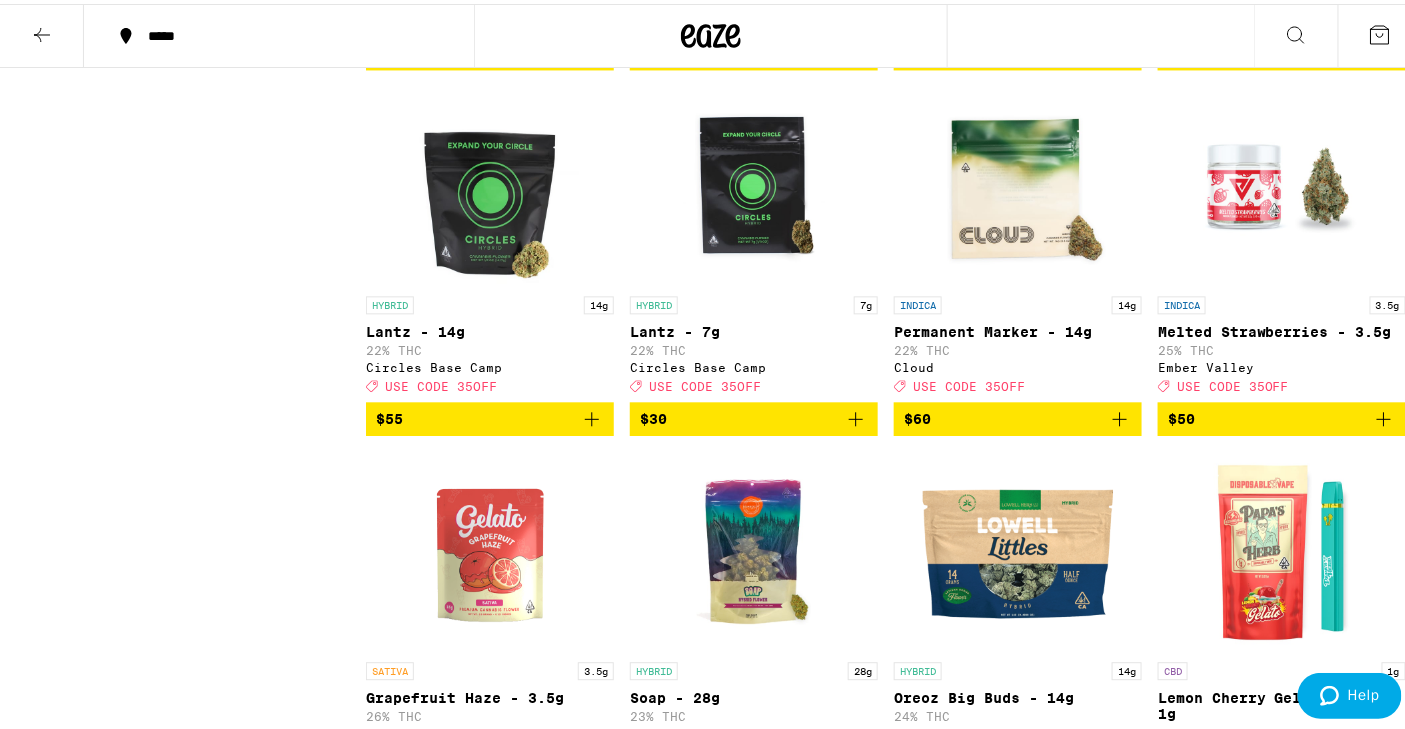 click 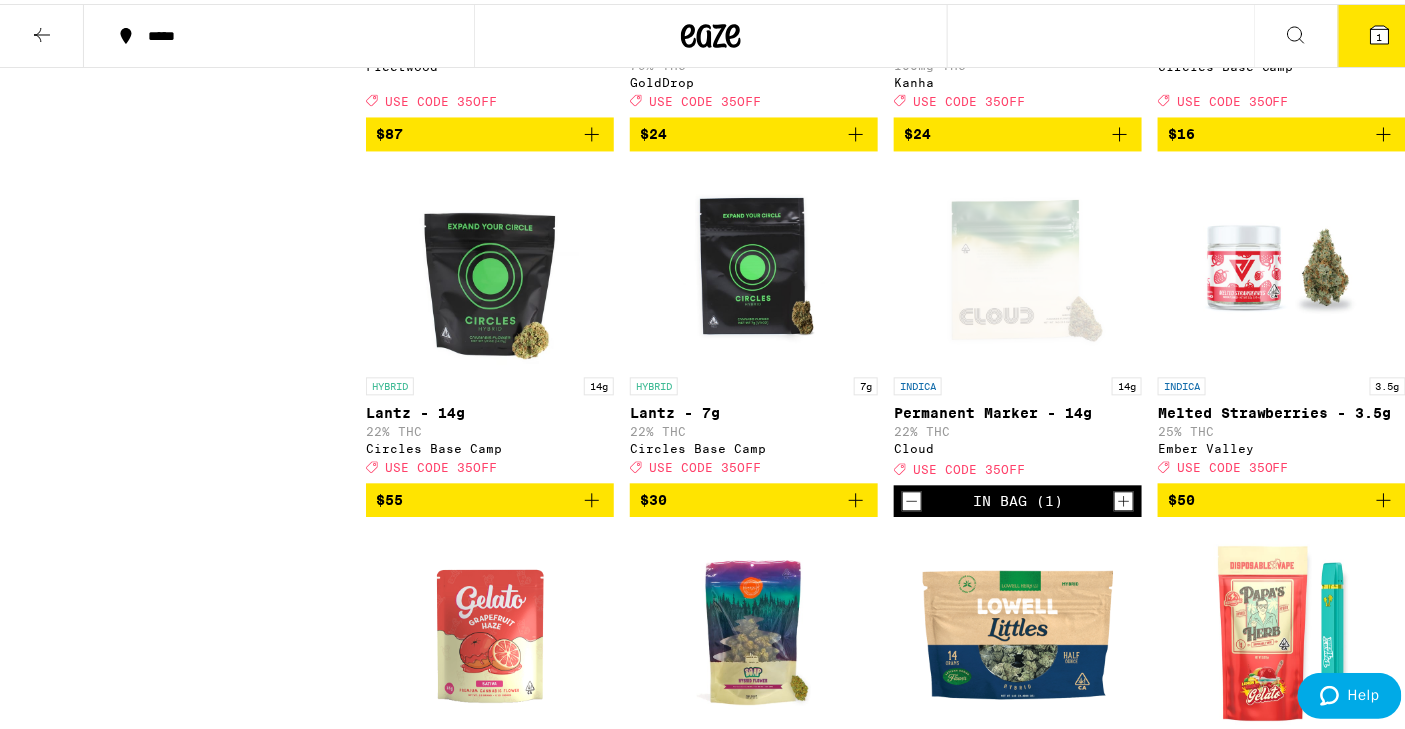 scroll, scrollTop: 1242, scrollLeft: 0, axis: vertical 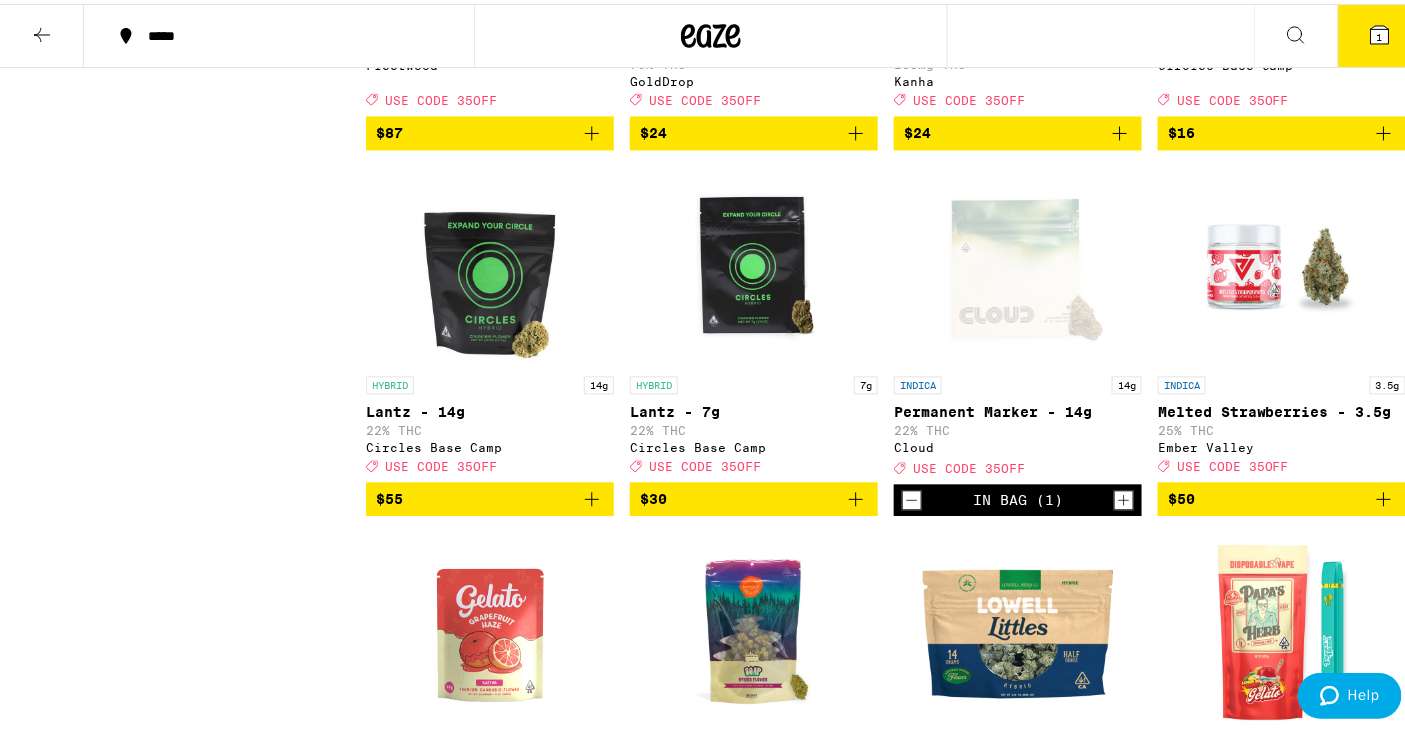 click 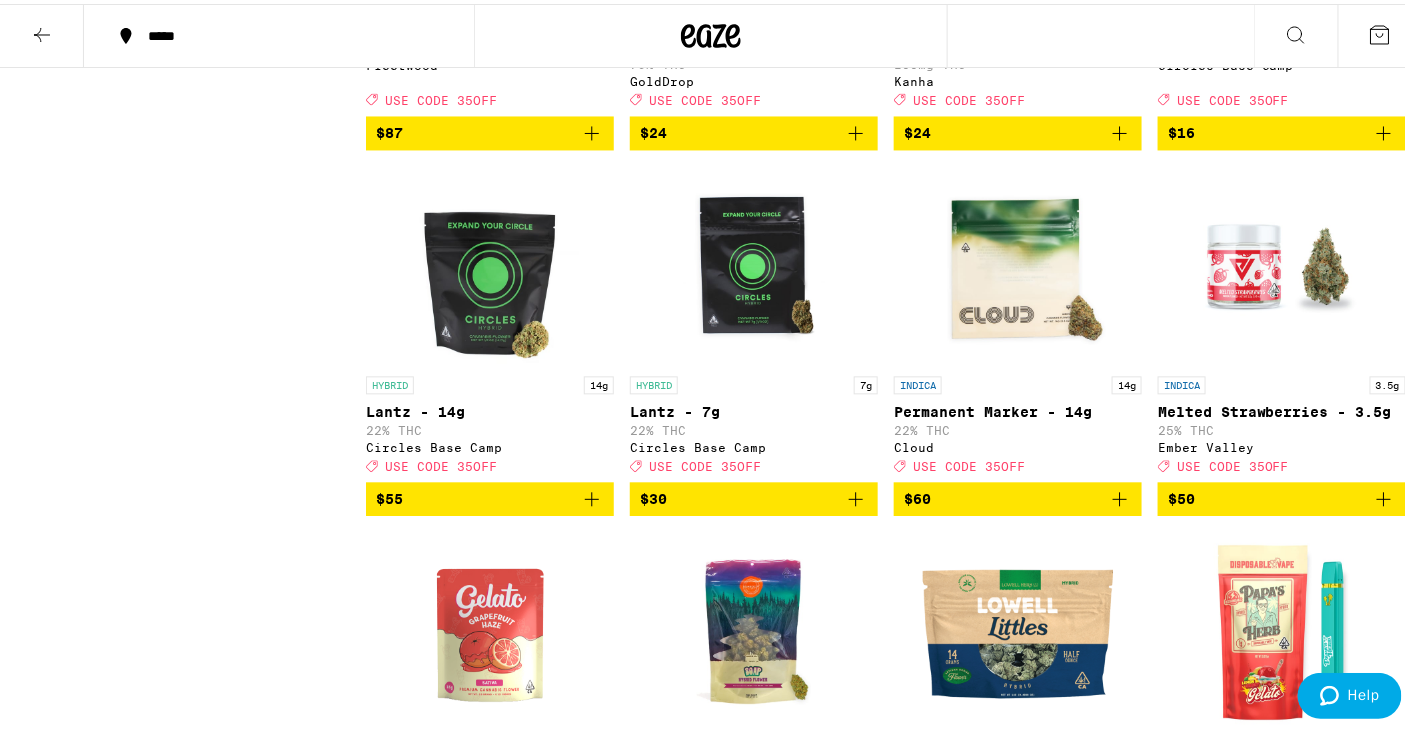 click 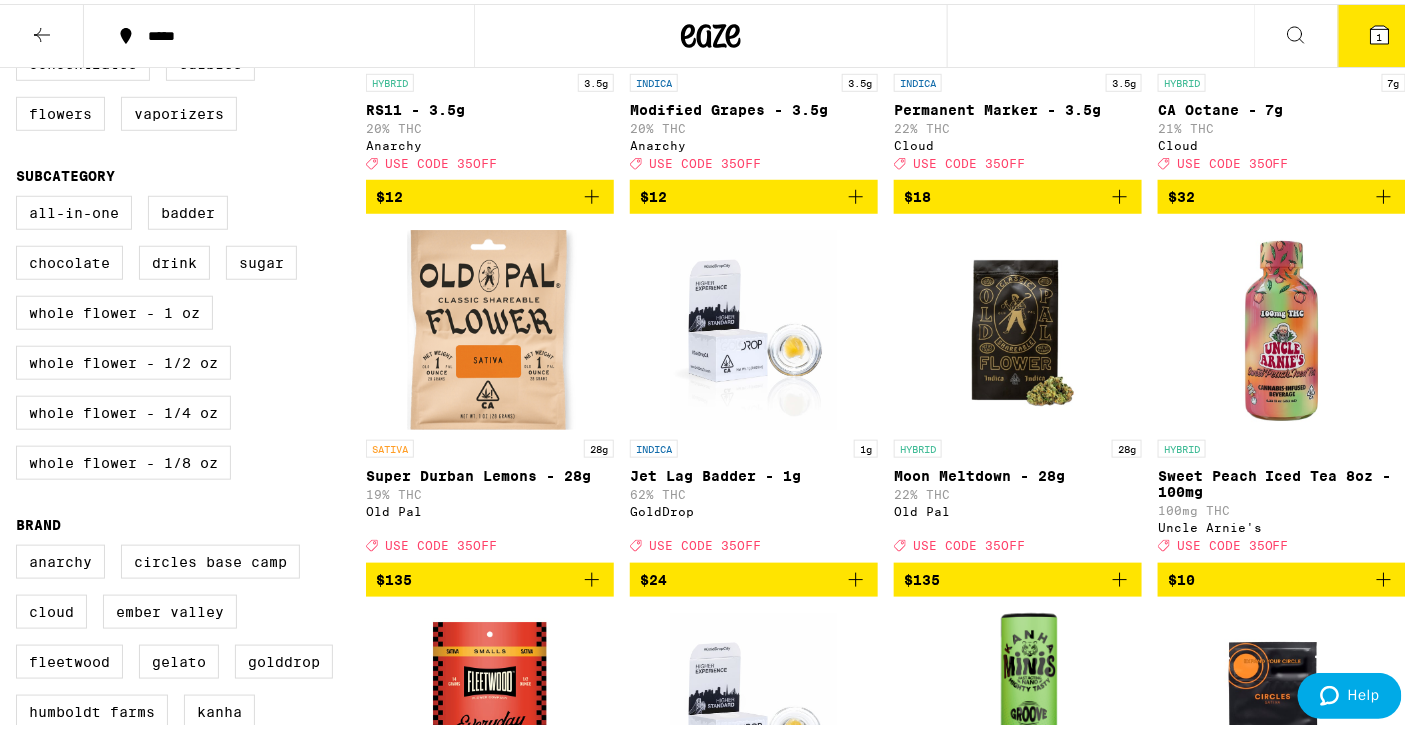 scroll, scrollTop: 401, scrollLeft: 0, axis: vertical 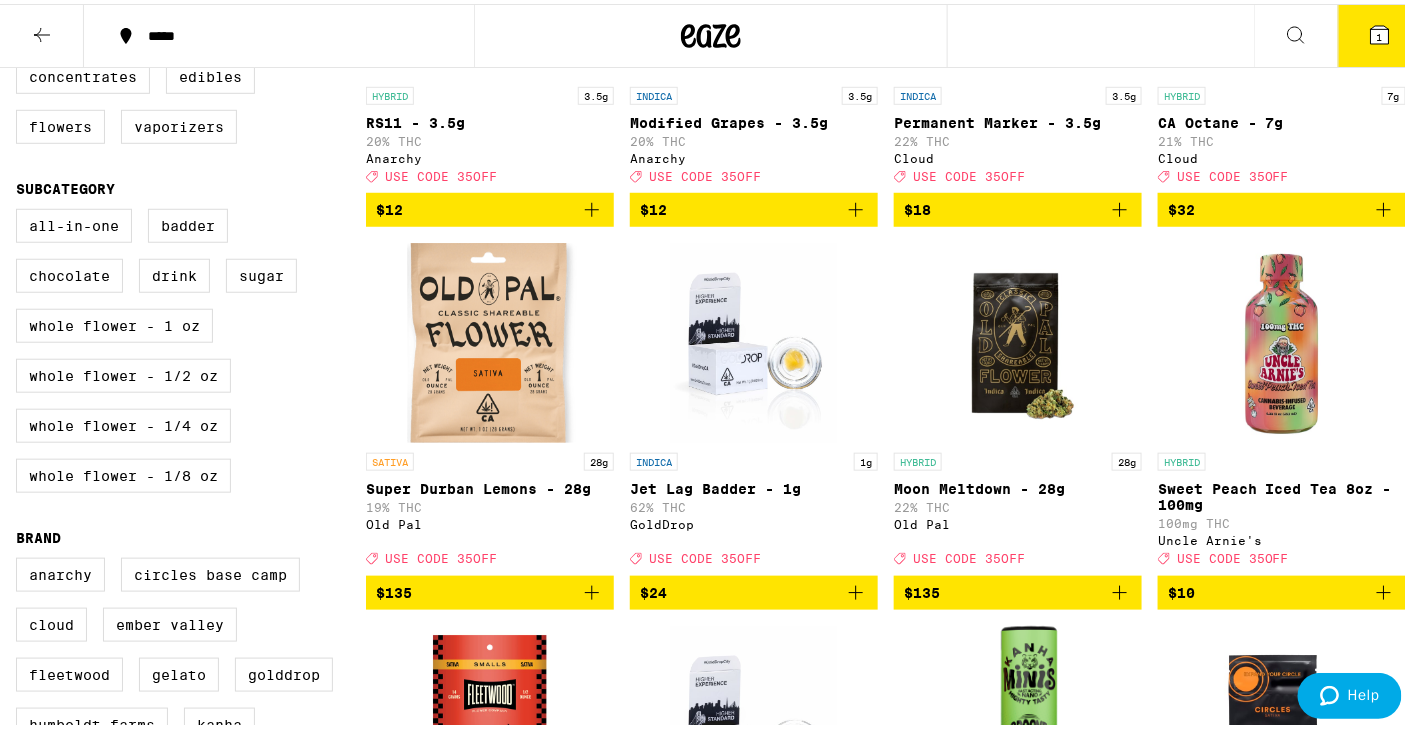 click 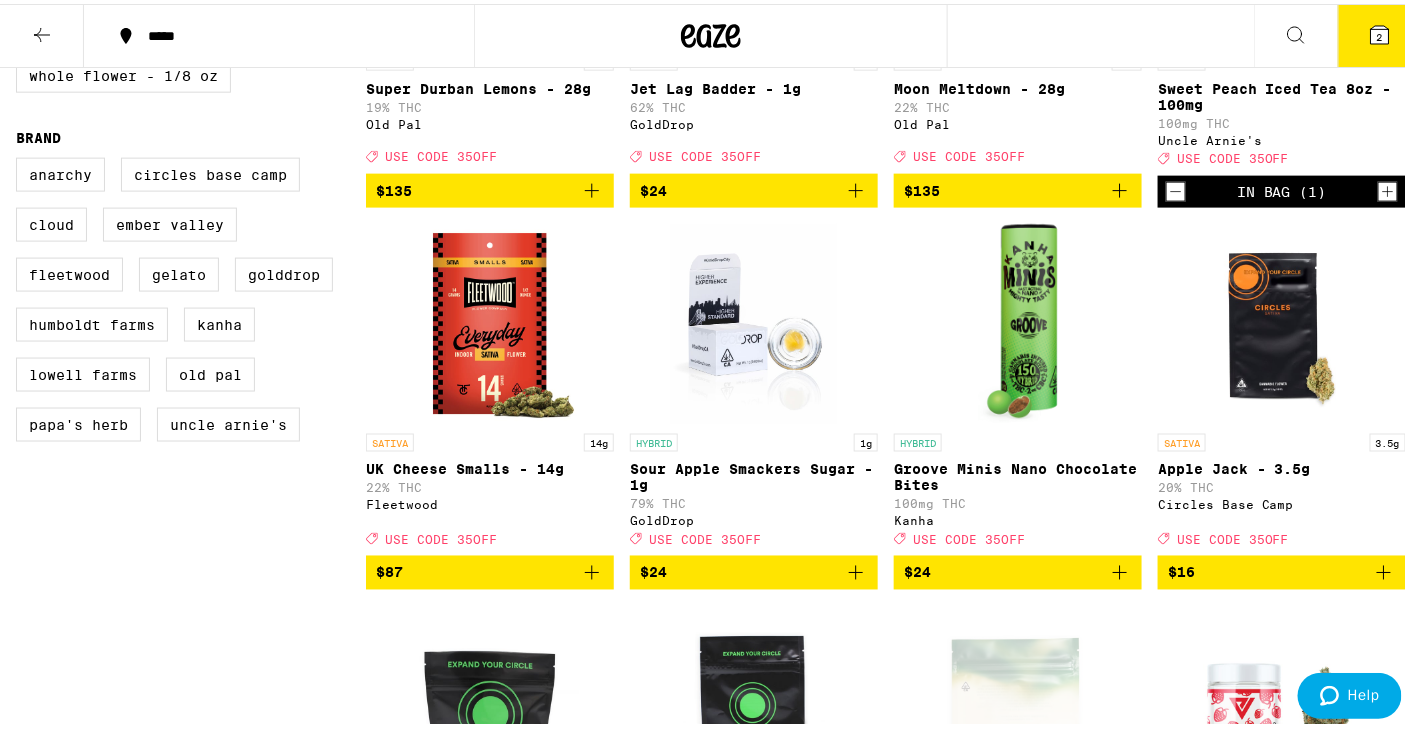 scroll, scrollTop: 804, scrollLeft: 0, axis: vertical 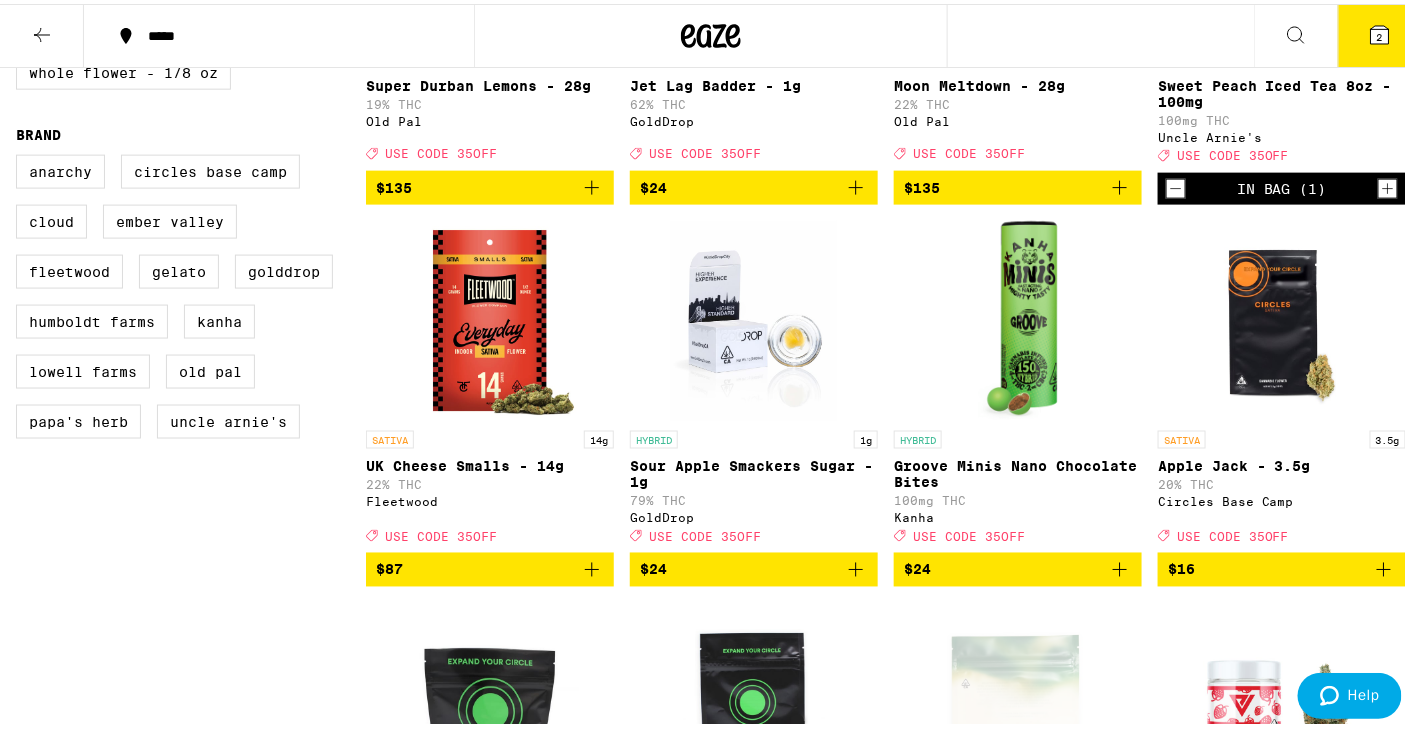 click 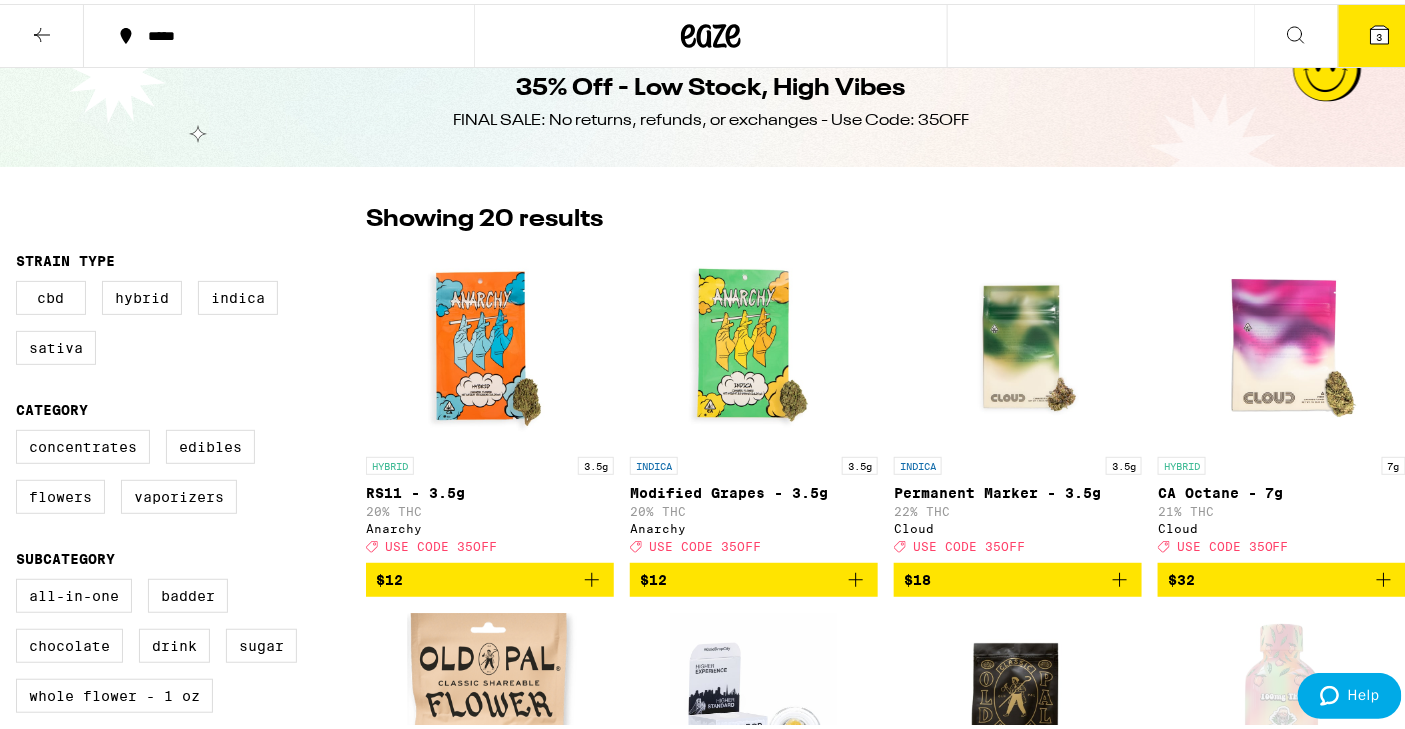 scroll, scrollTop: 0, scrollLeft: 0, axis: both 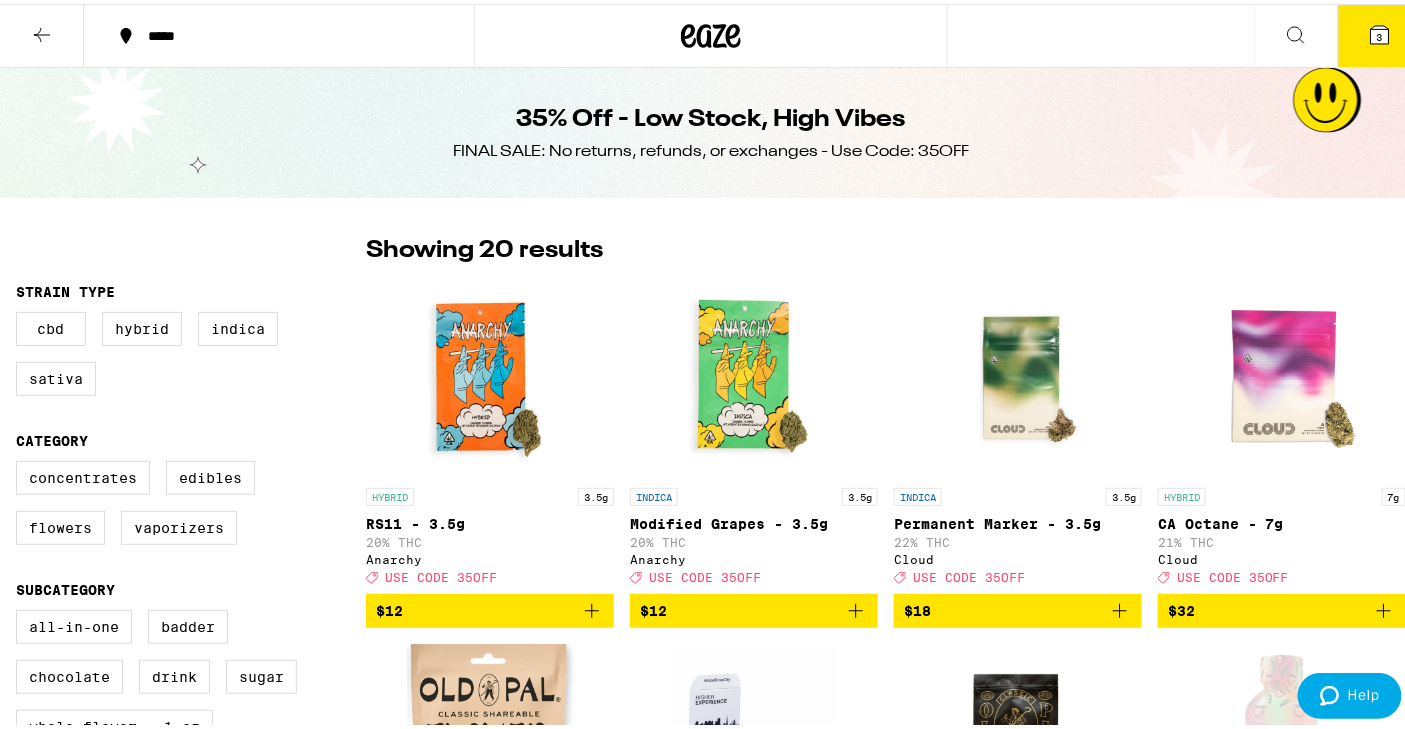 click on "3" at bounding box center (1380, 32) 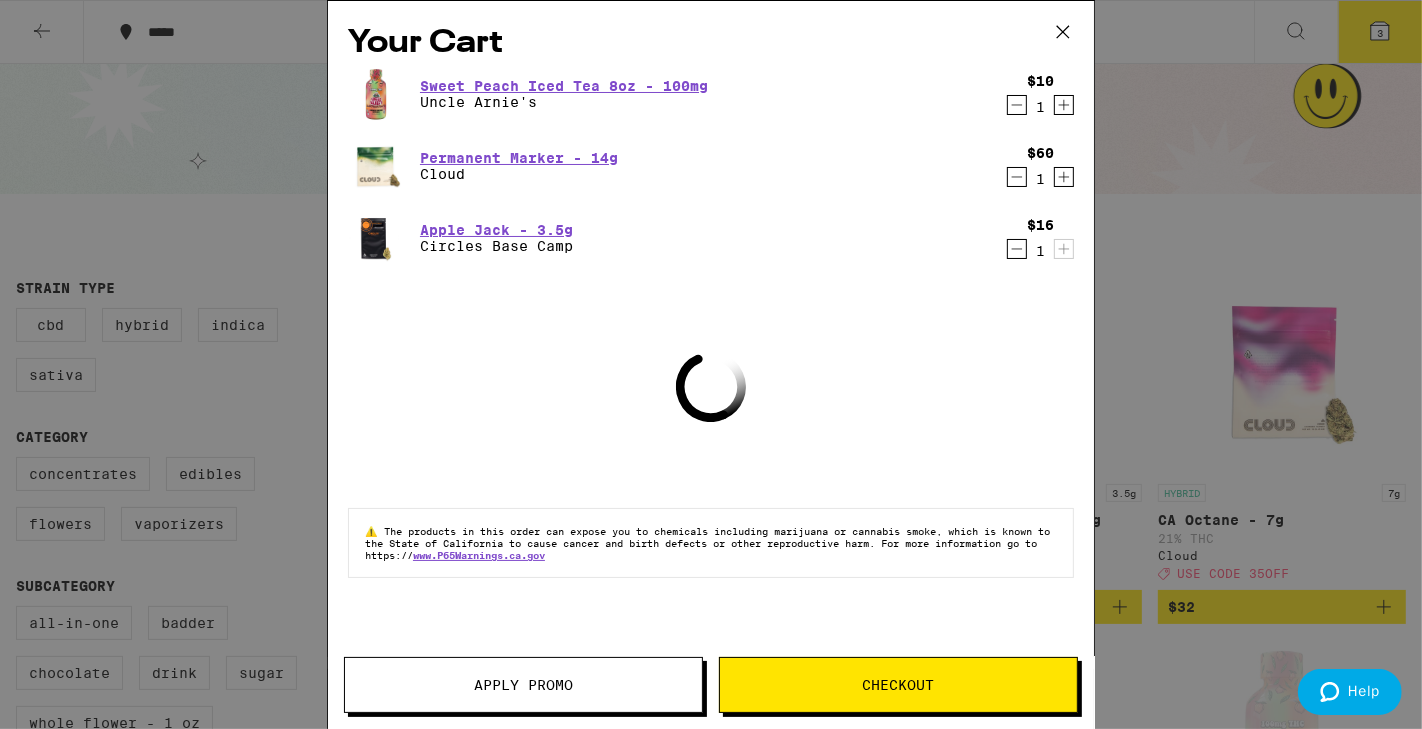 click 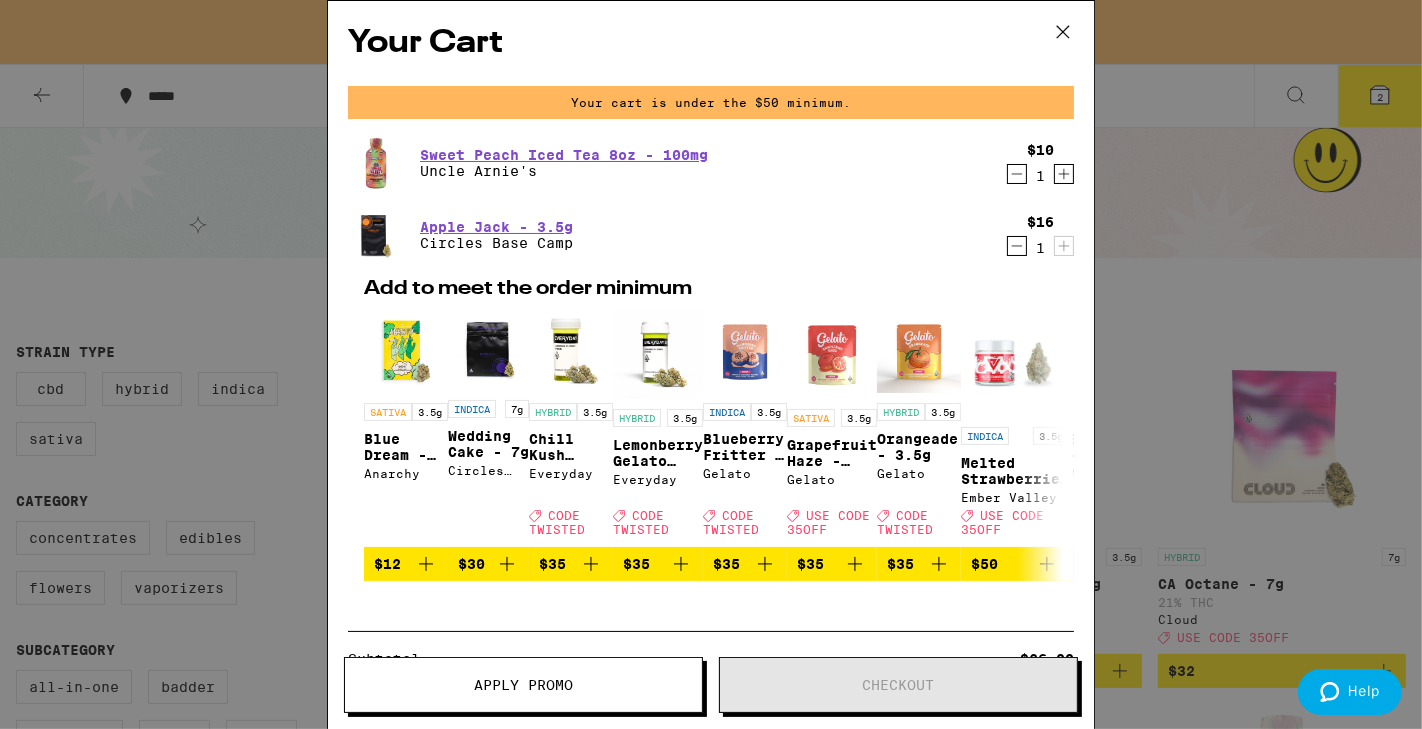 click 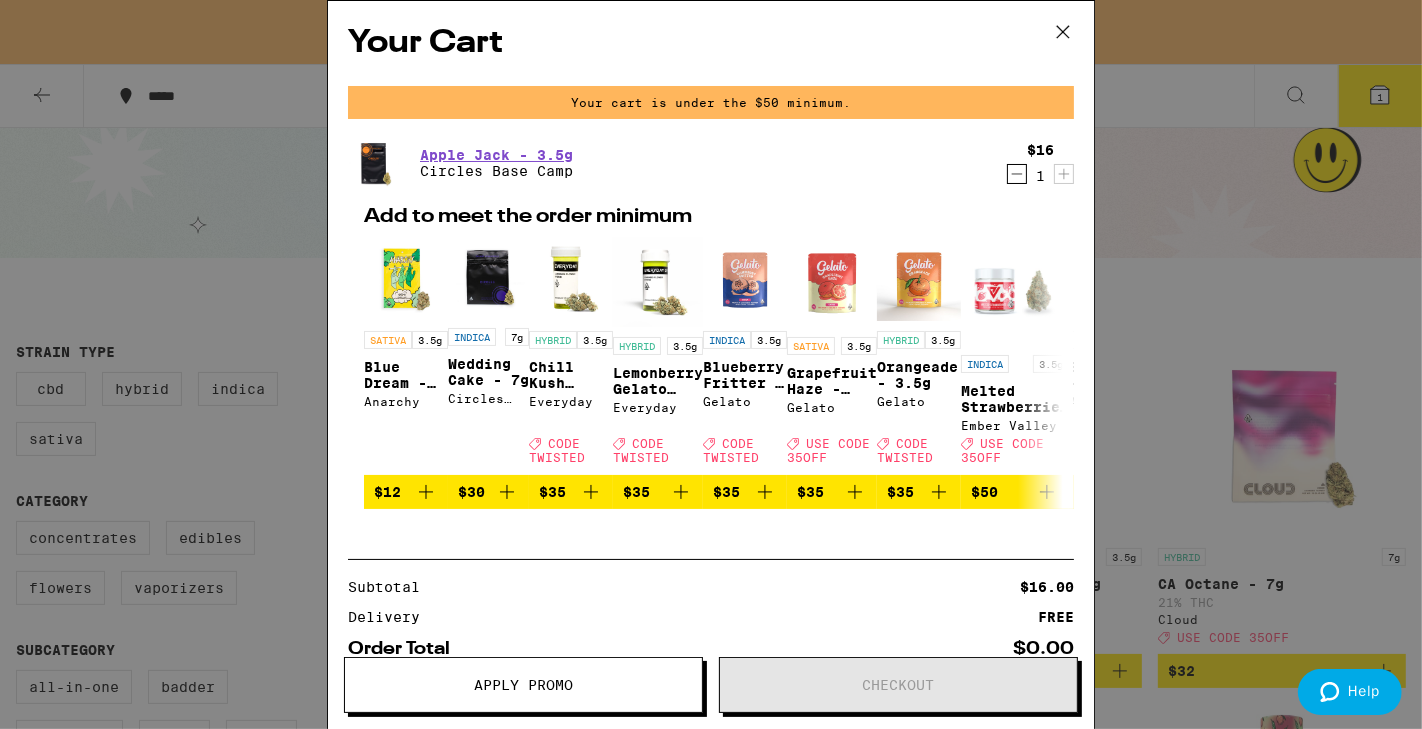 click 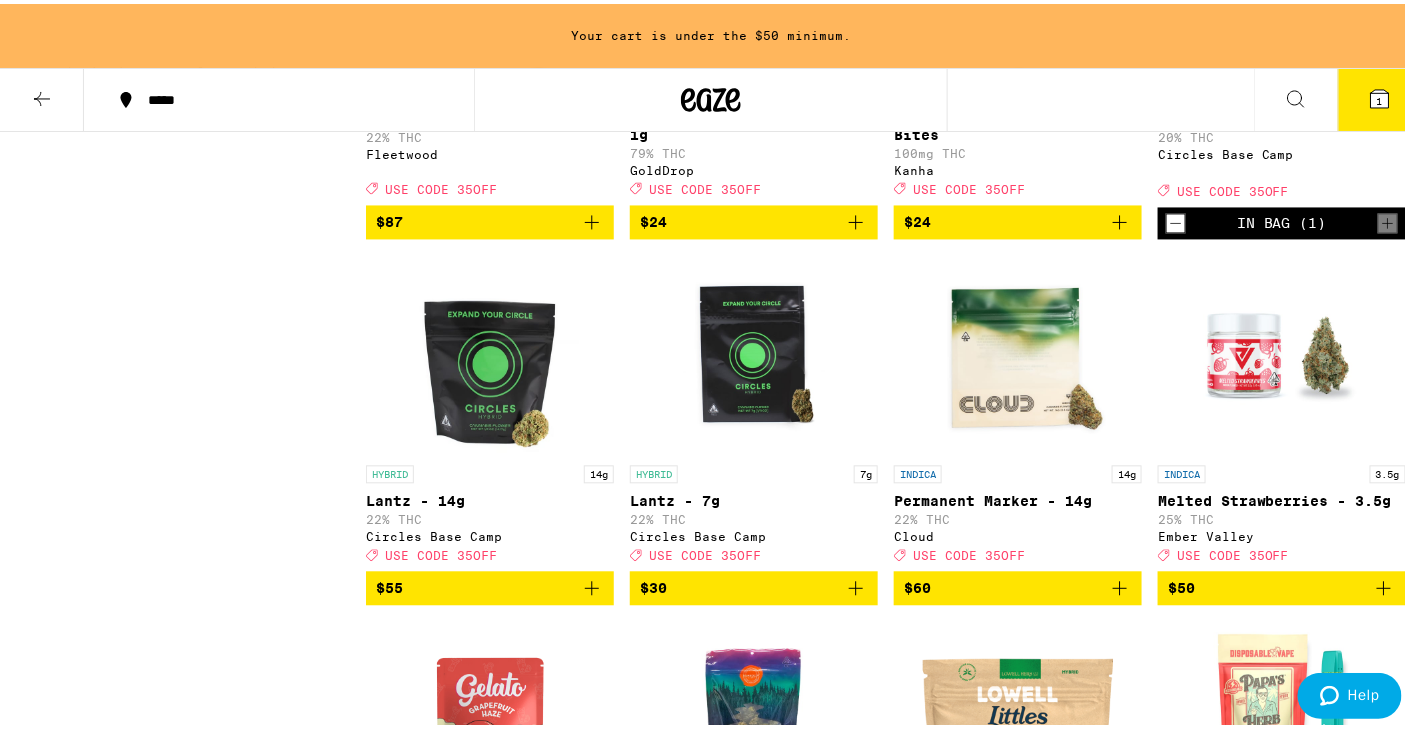 scroll, scrollTop: 1433, scrollLeft: 0, axis: vertical 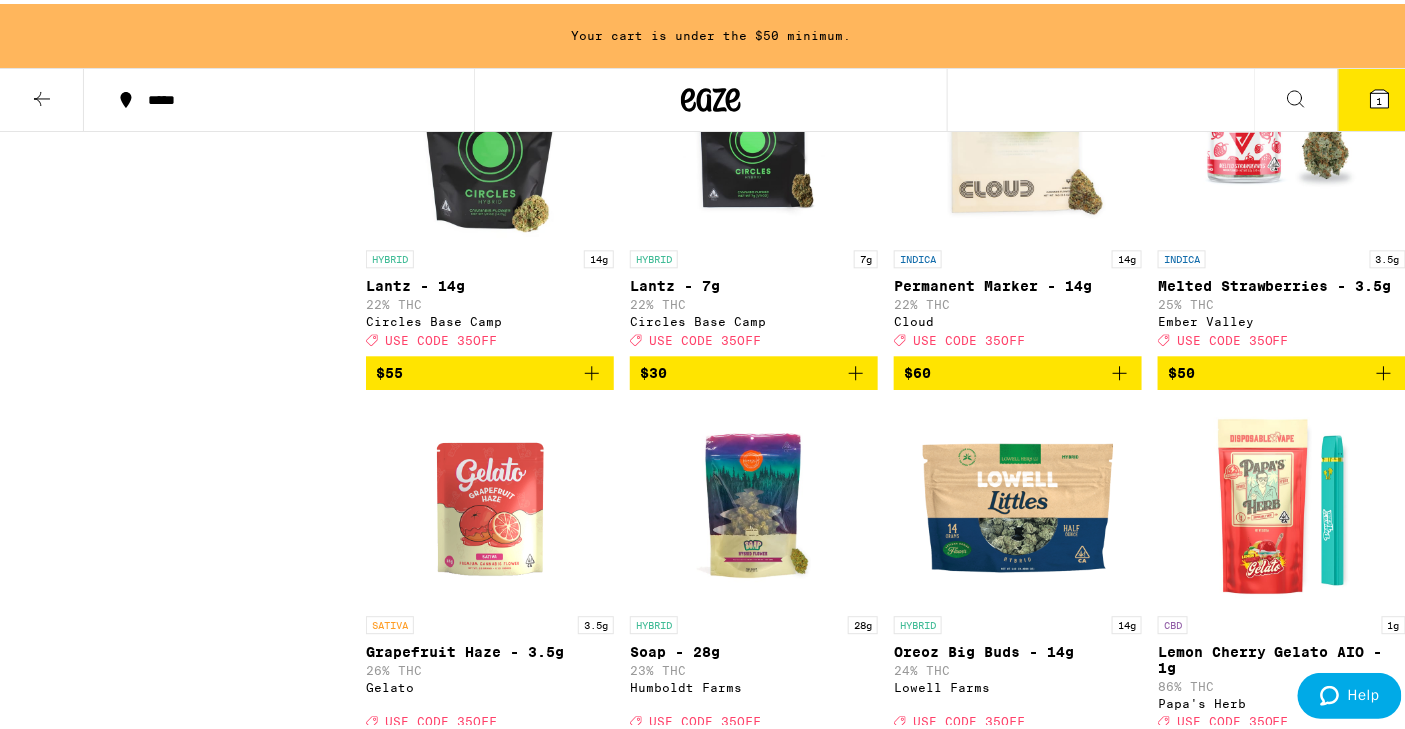 click 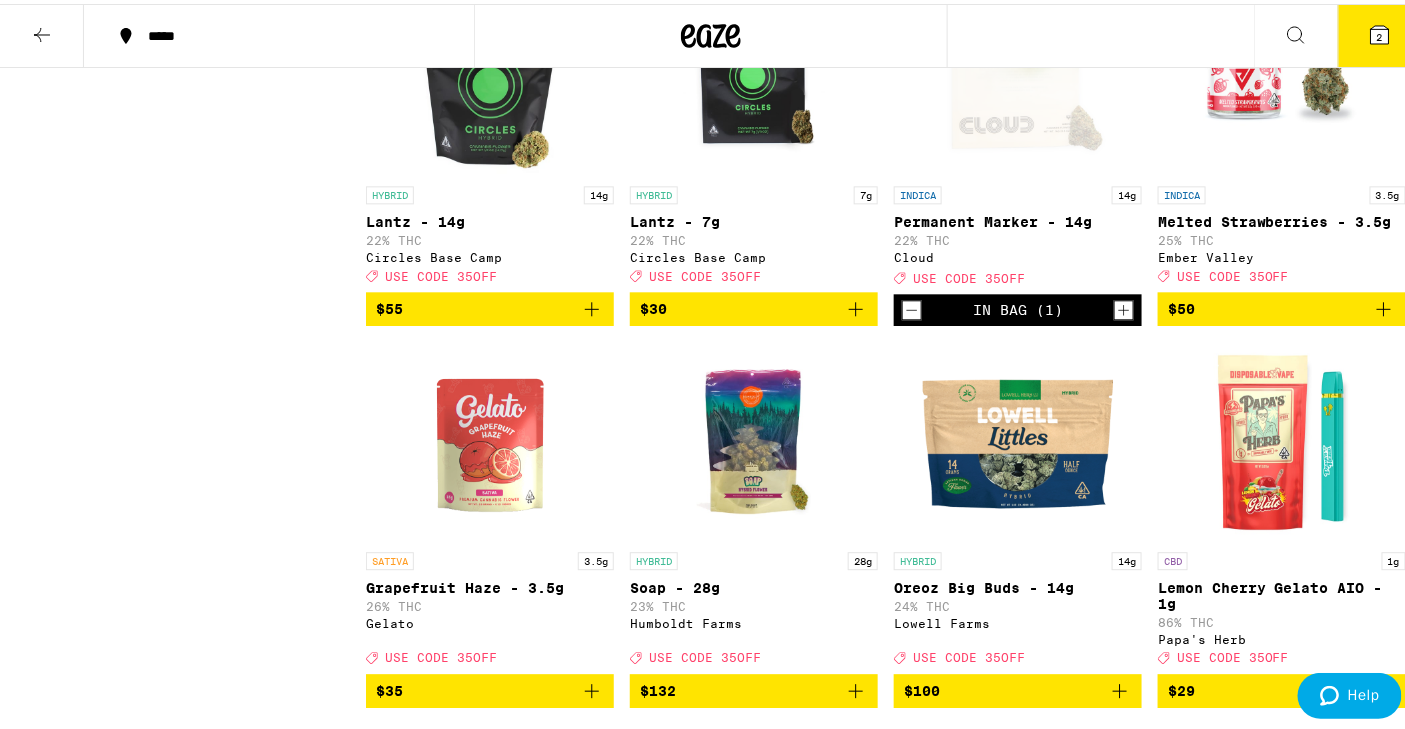 scroll, scrollTop: 1369, scrollLeft: 0, axis: vertical 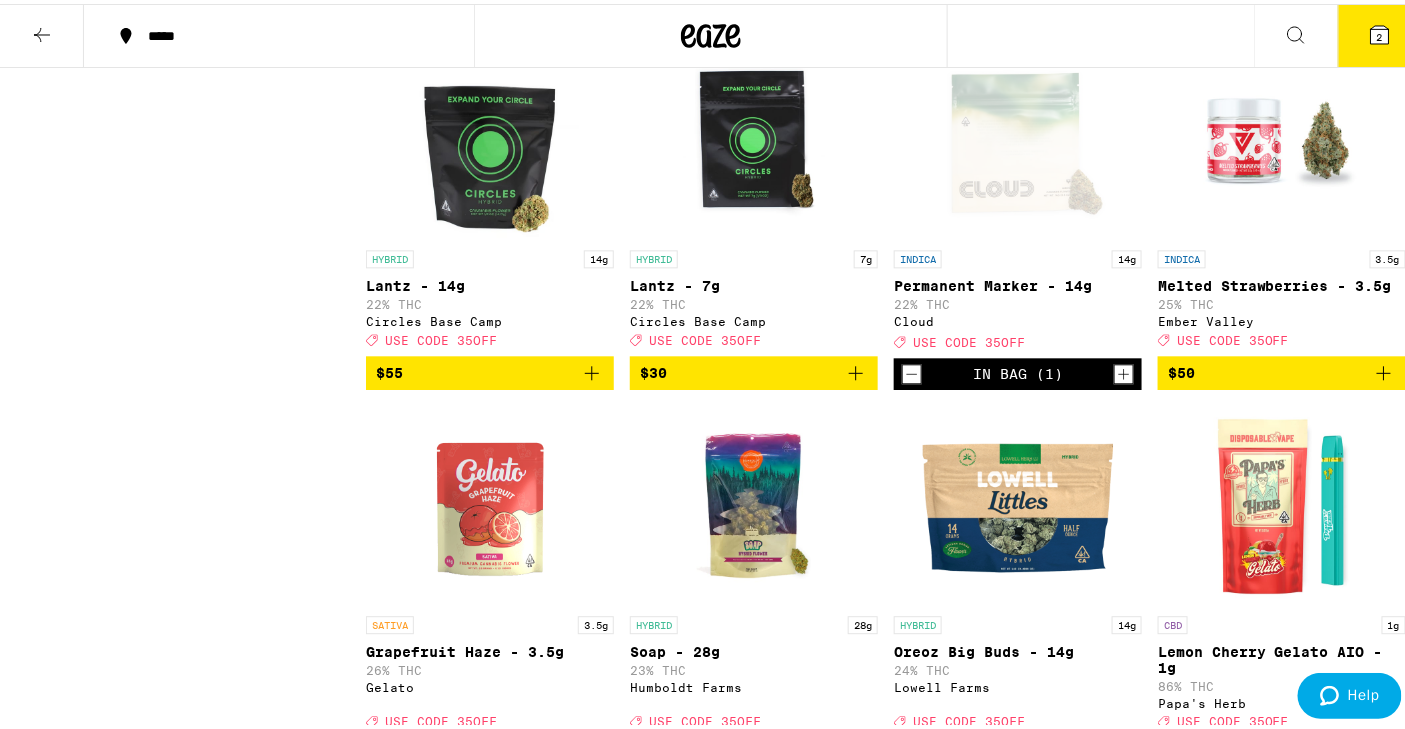 click on "2" at bounding box center [1380, 32] 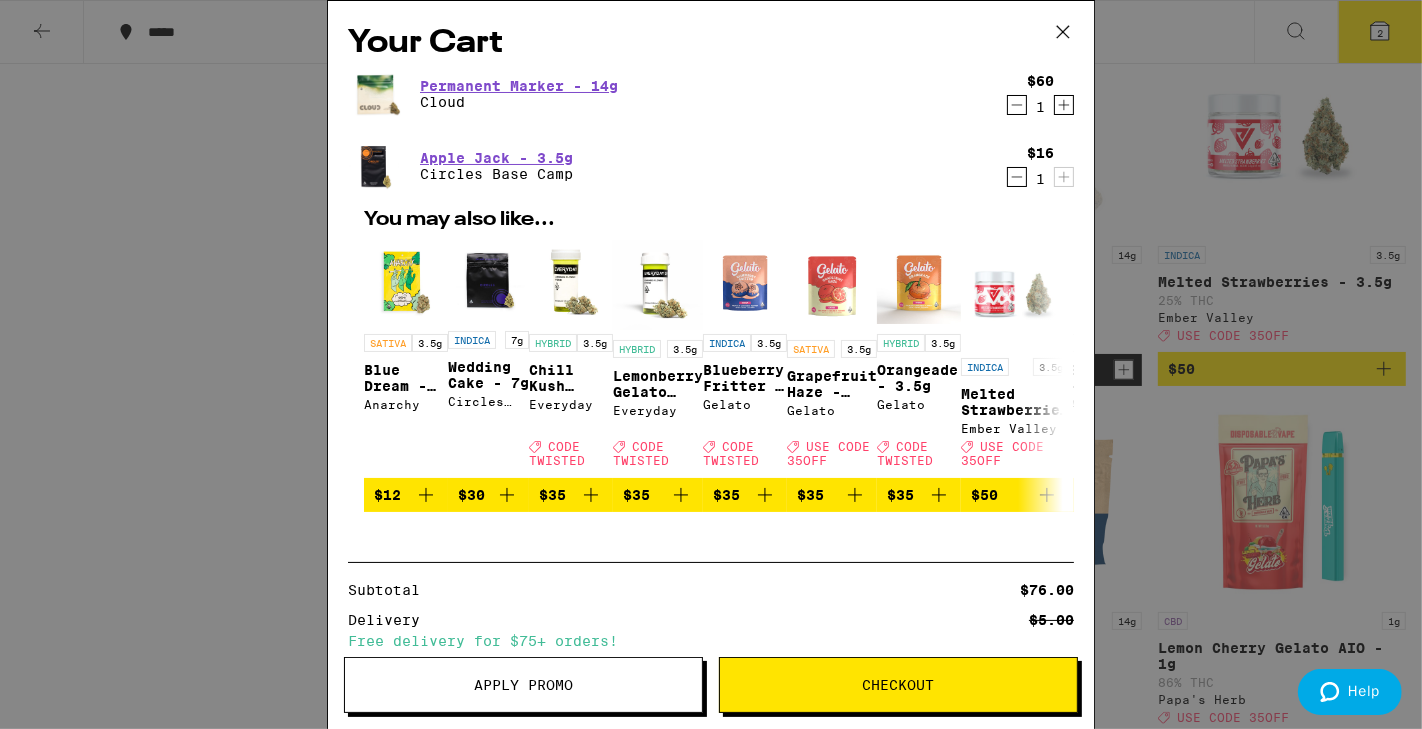 click on "Apply Promo" at bounding box center (523, 685) 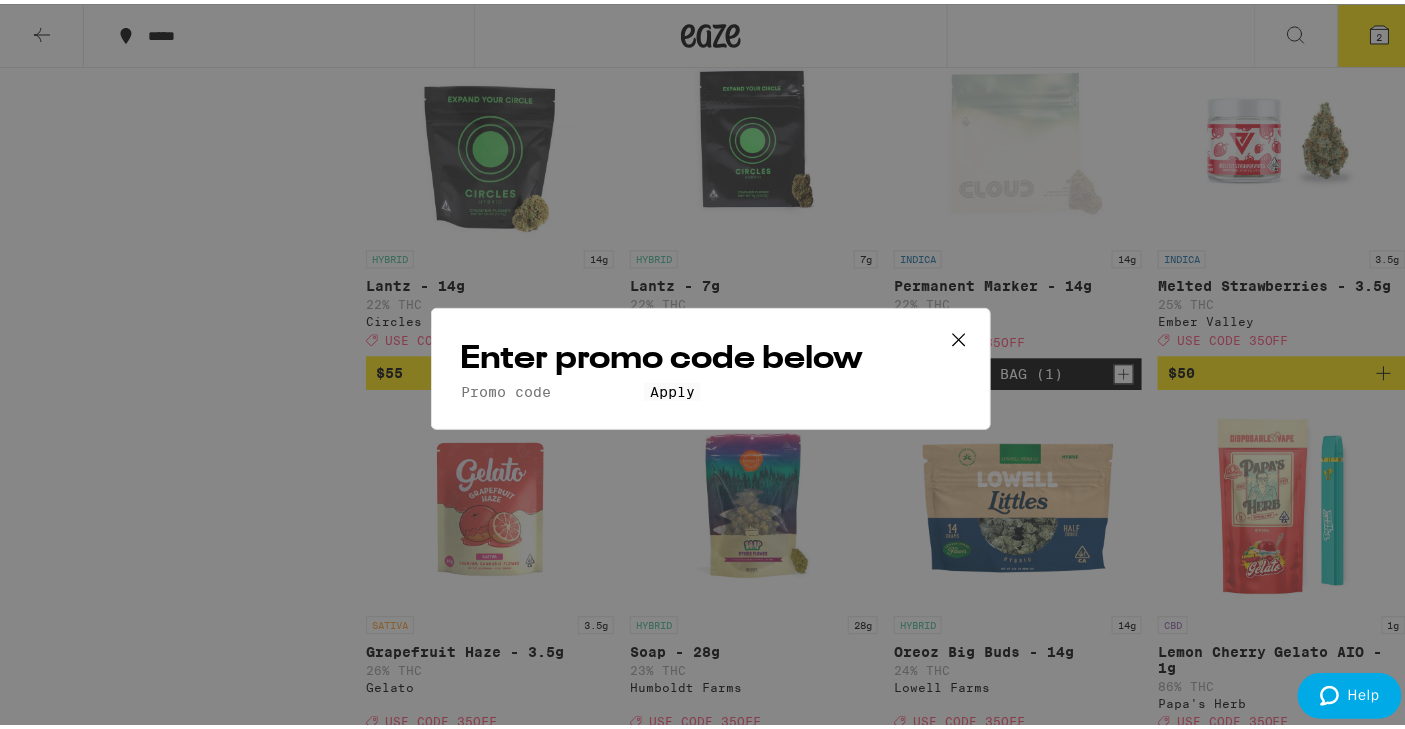 click on "Promo Code" at bounding box center [552, 388] 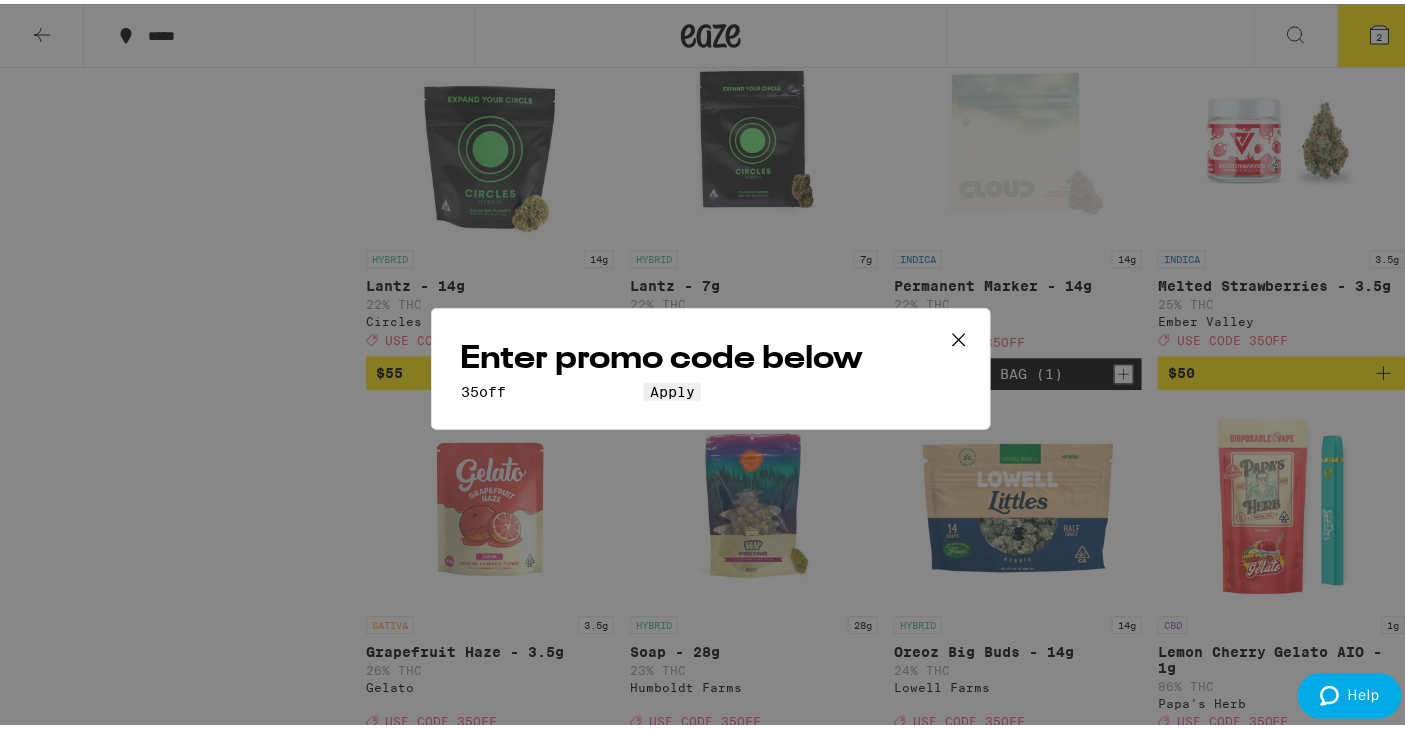 type on "35off" 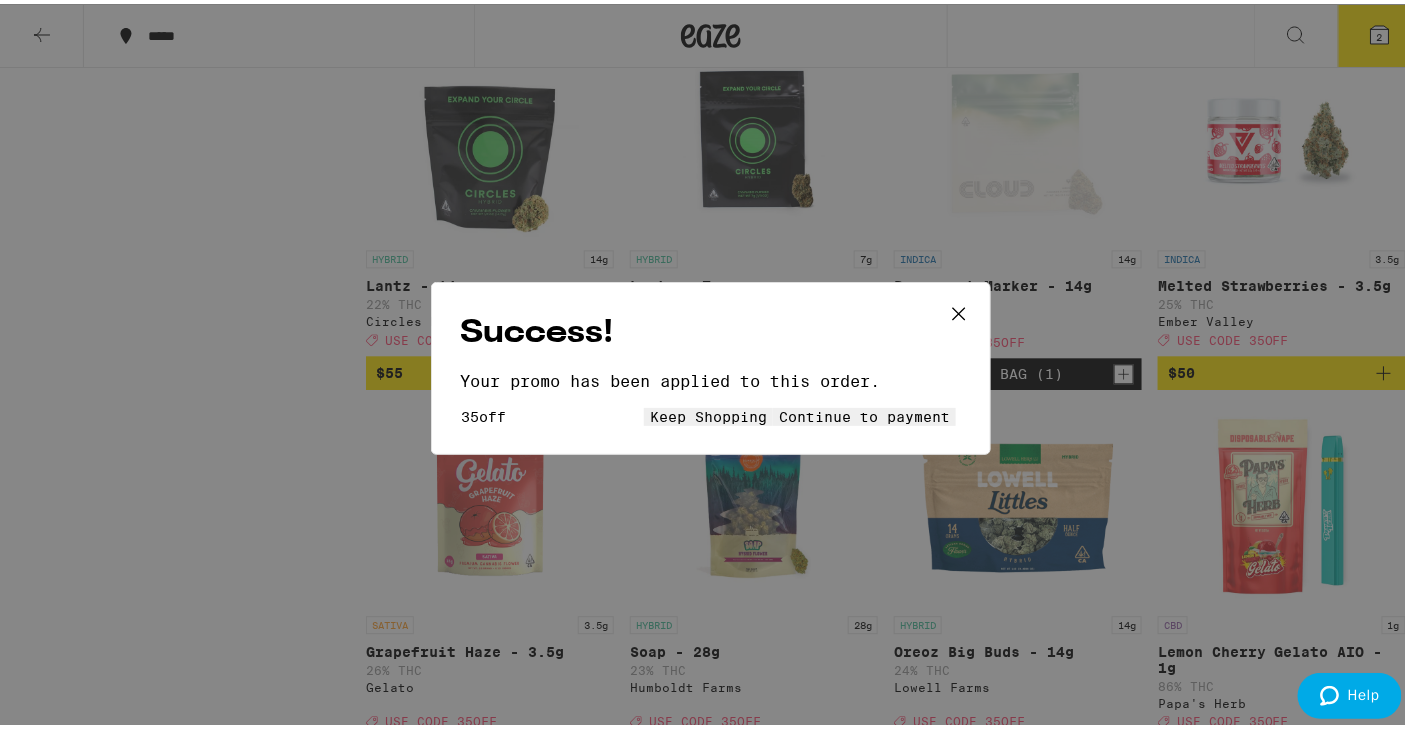 click on "Continue to payment" at bounding box center [864, 413] 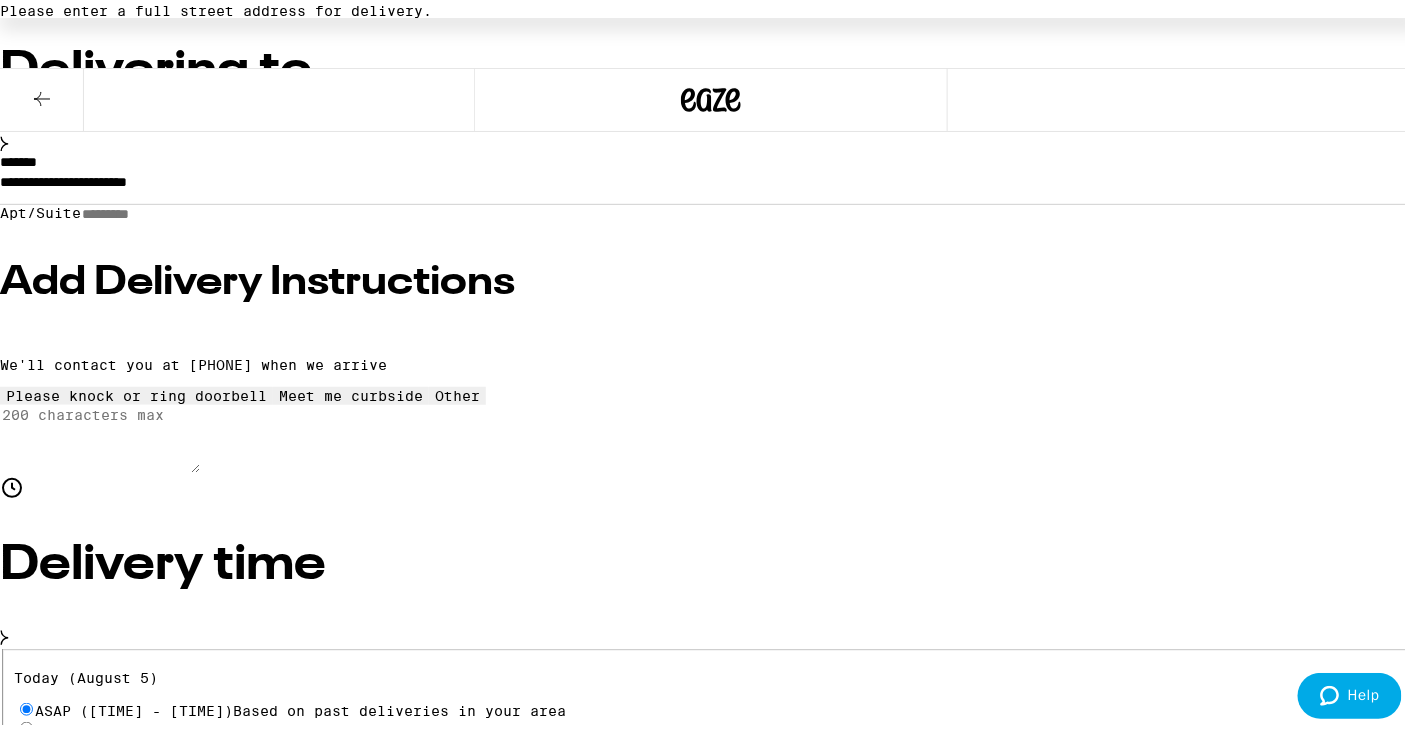 scroll, scrollTop: 0, scrollLeft: 0, axis: both 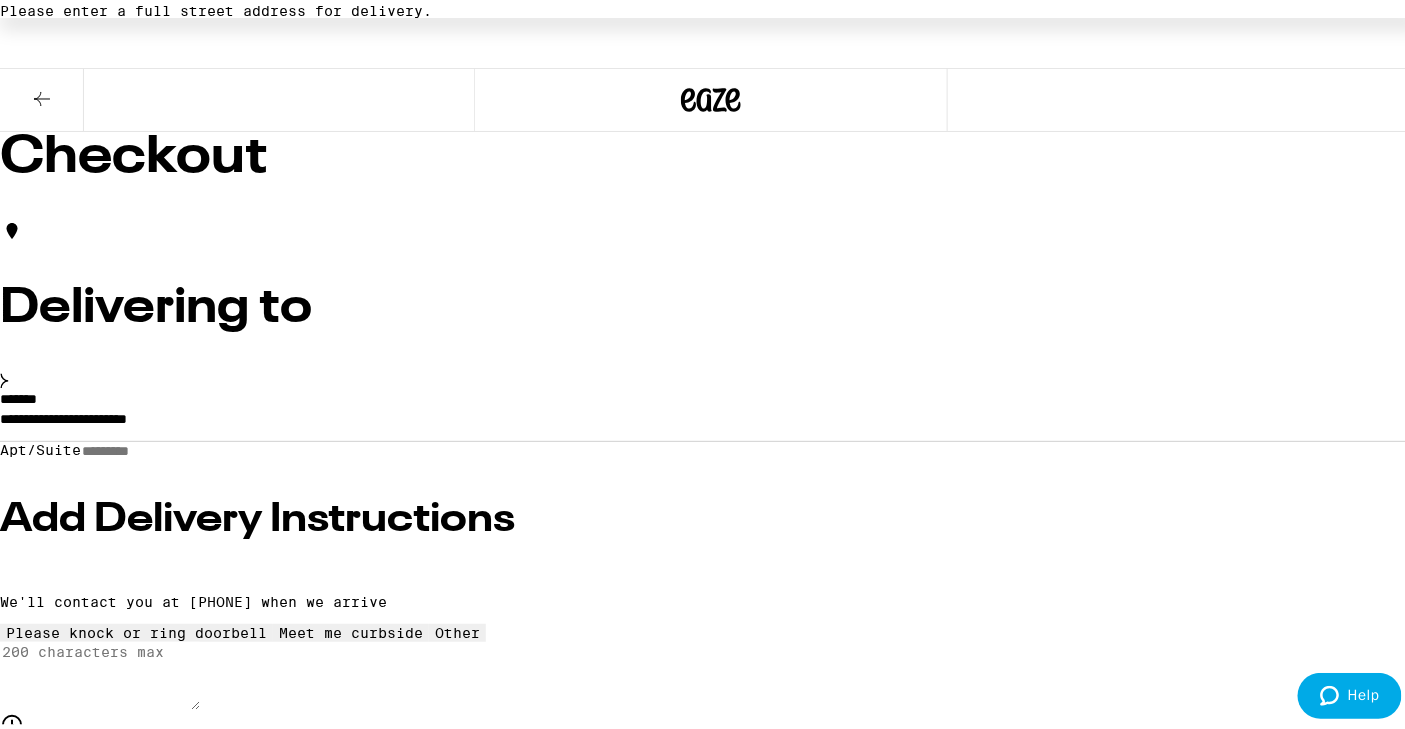 click 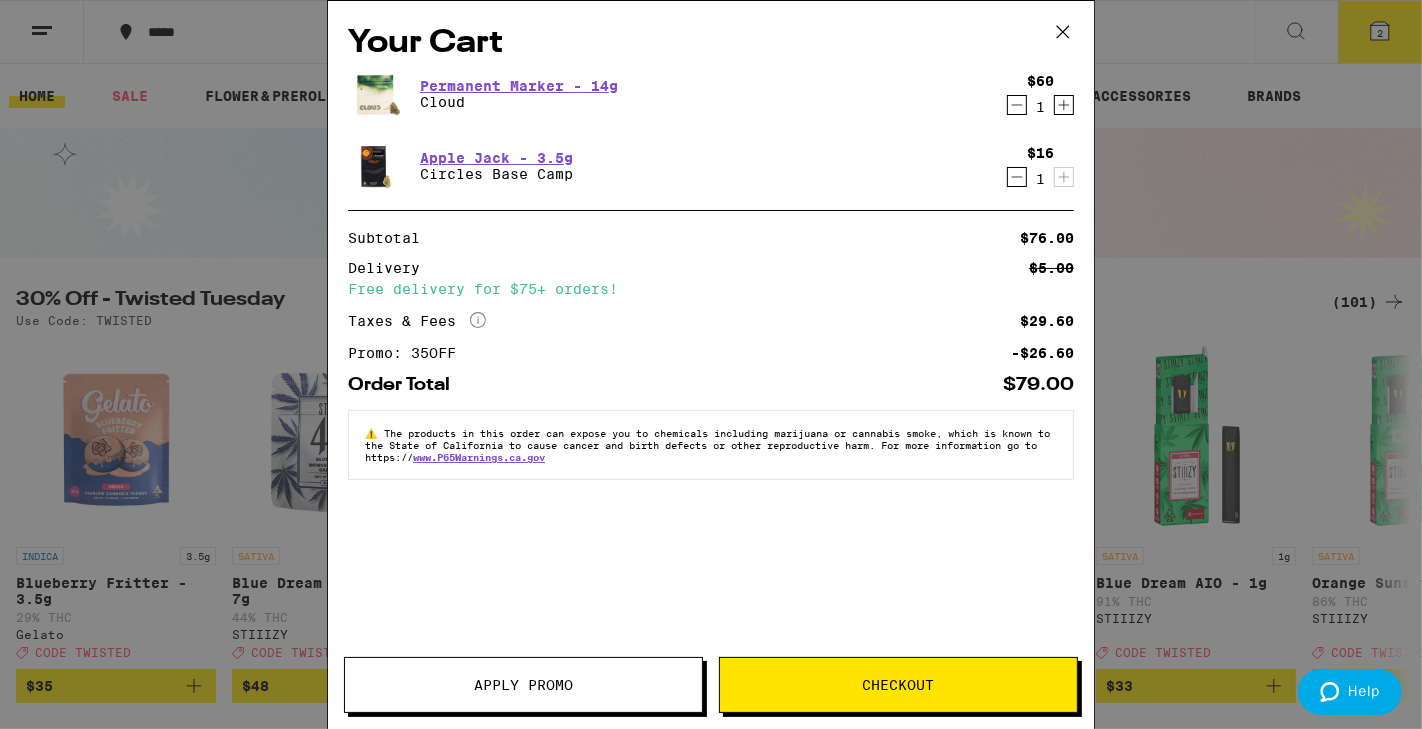 click 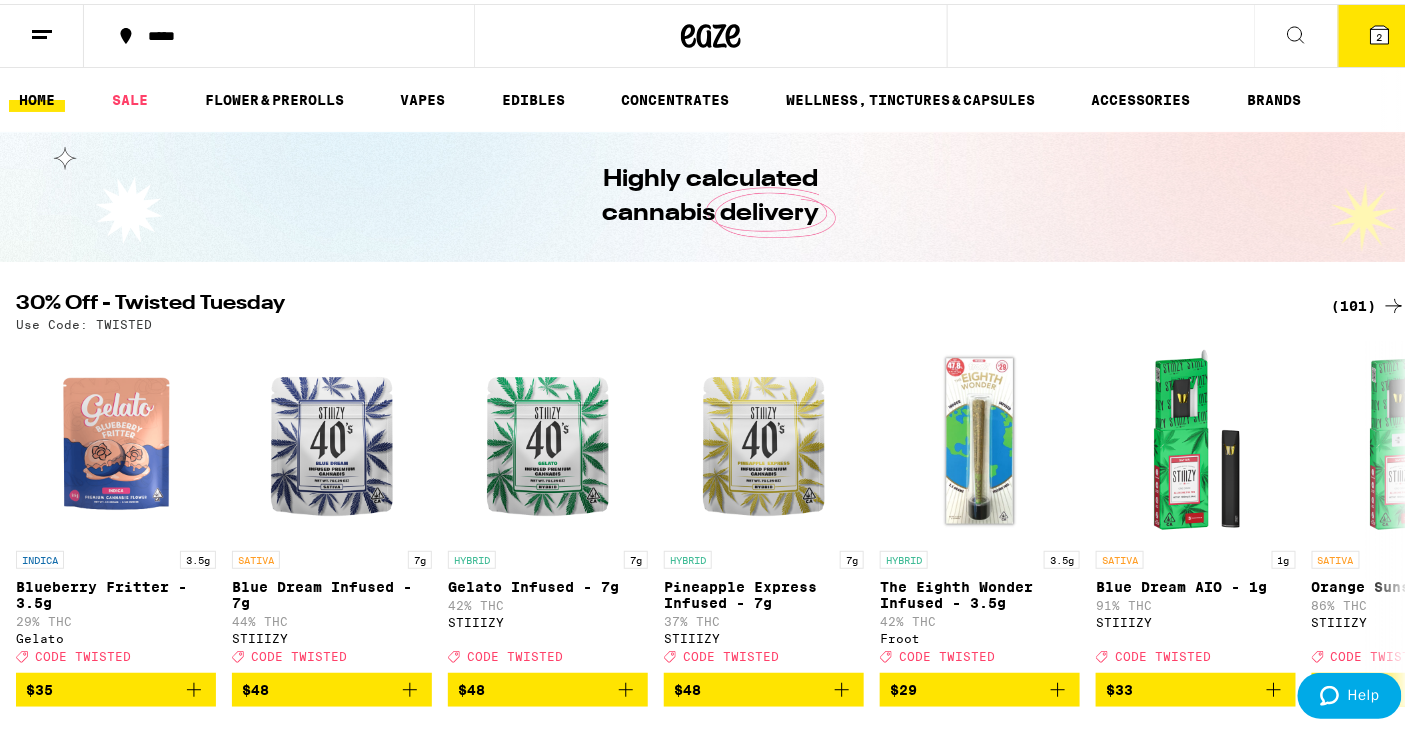 scroll, scrollTop: 0, scrollLeft: 0, axis: both 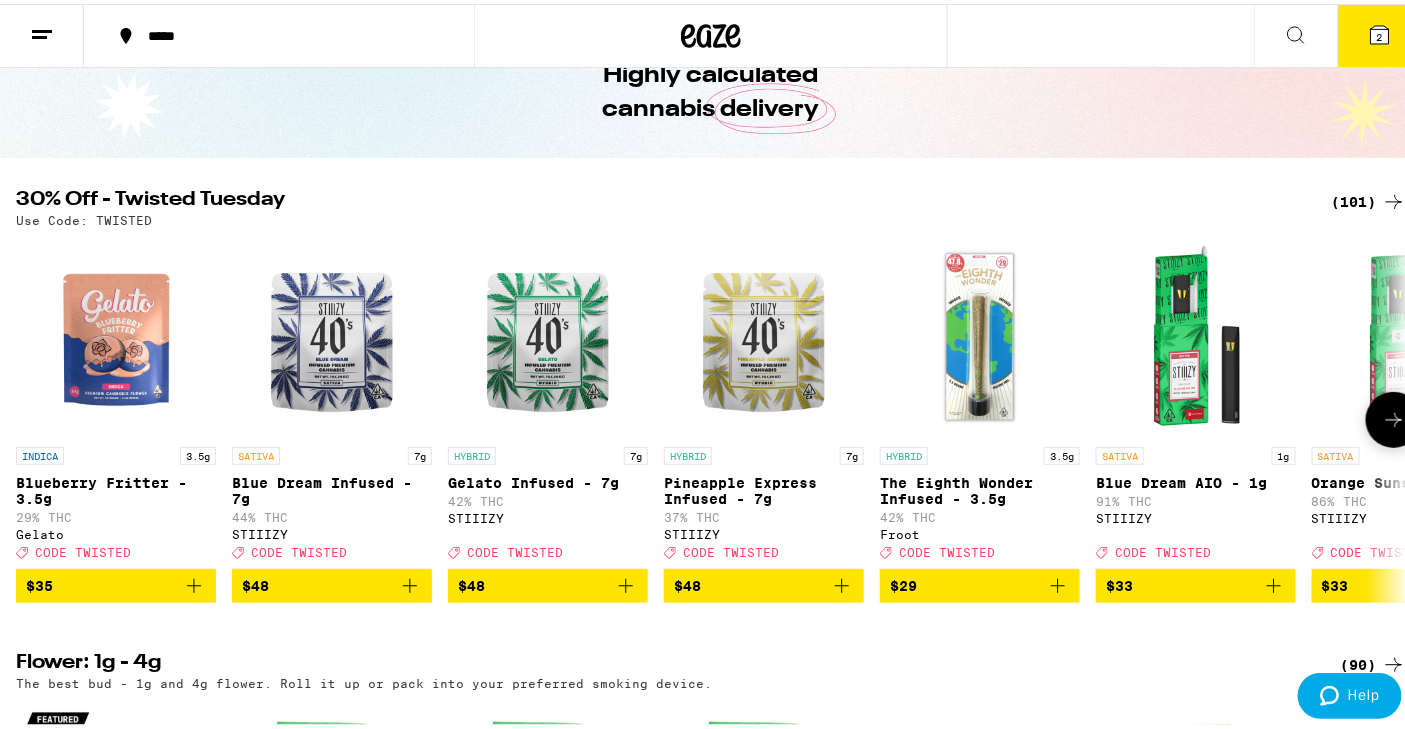 click 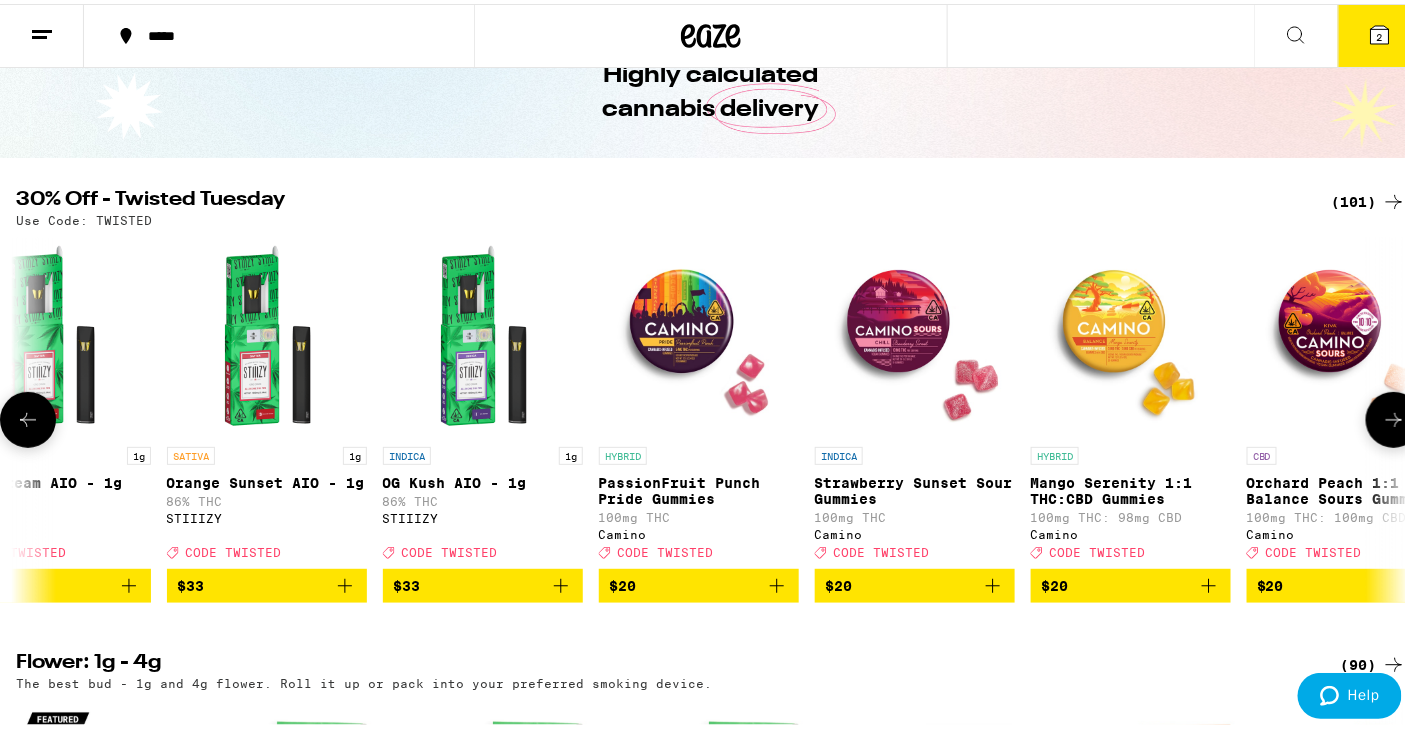 scroll, scrollTop: 0, scrollLeft: 1156, axis: horizontal 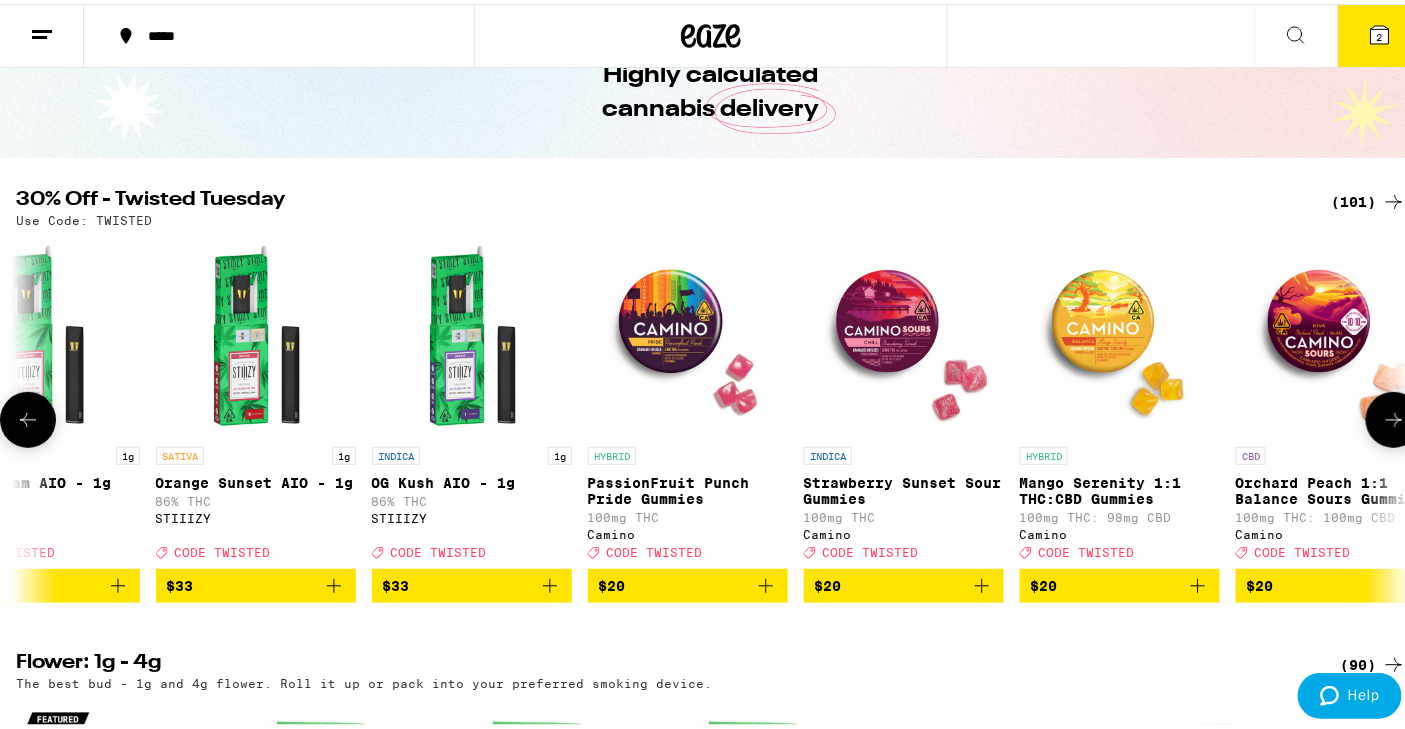 click 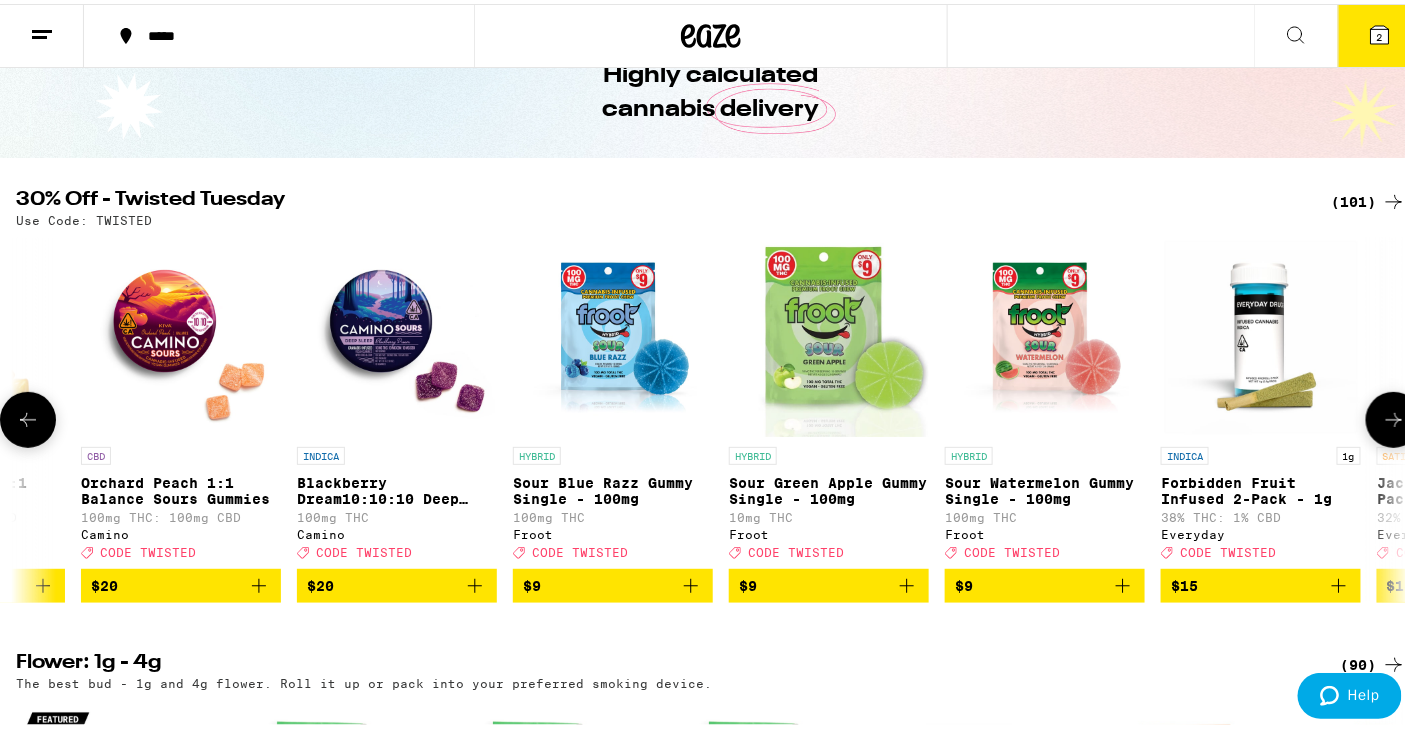 scroll, scrollTop: 0, scrollLeft: 2312, axis: horizontal 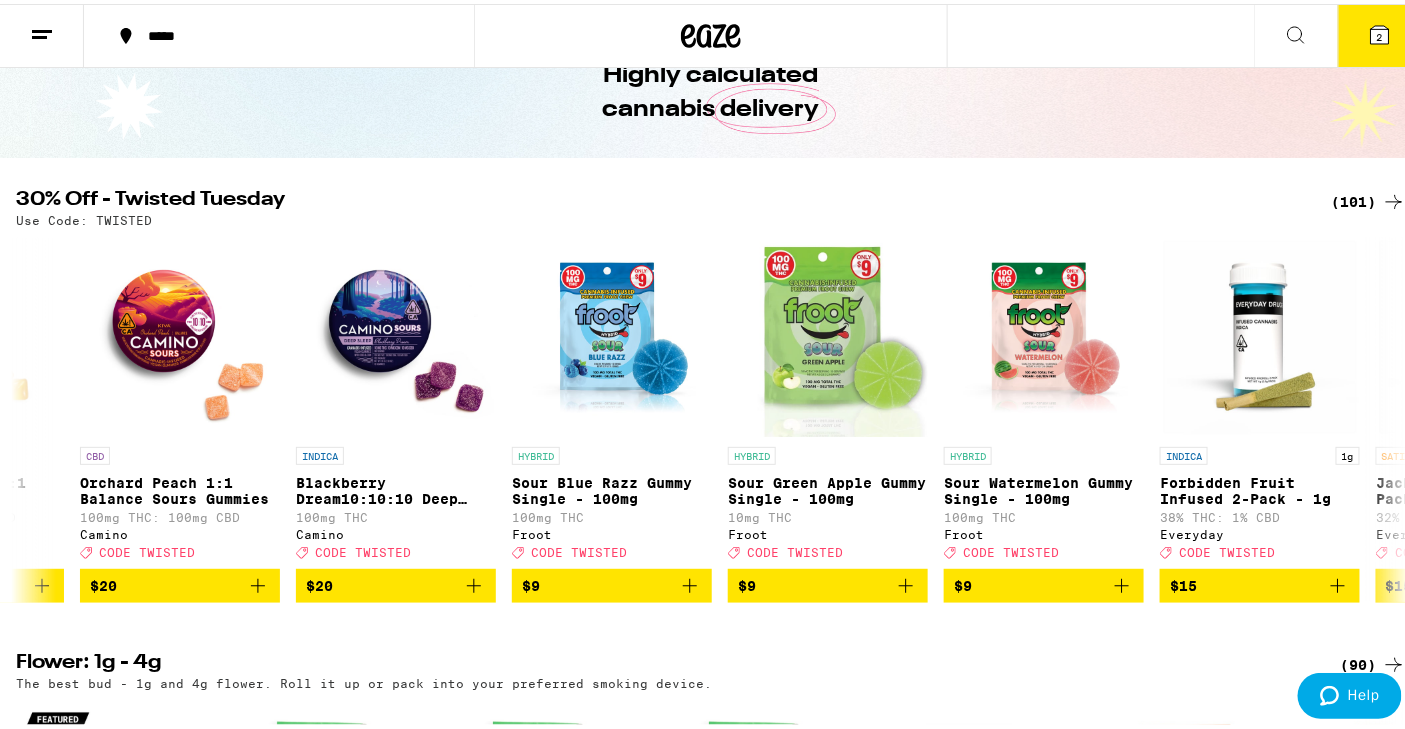 click on "(101)" at bounding box center [1369, 198] 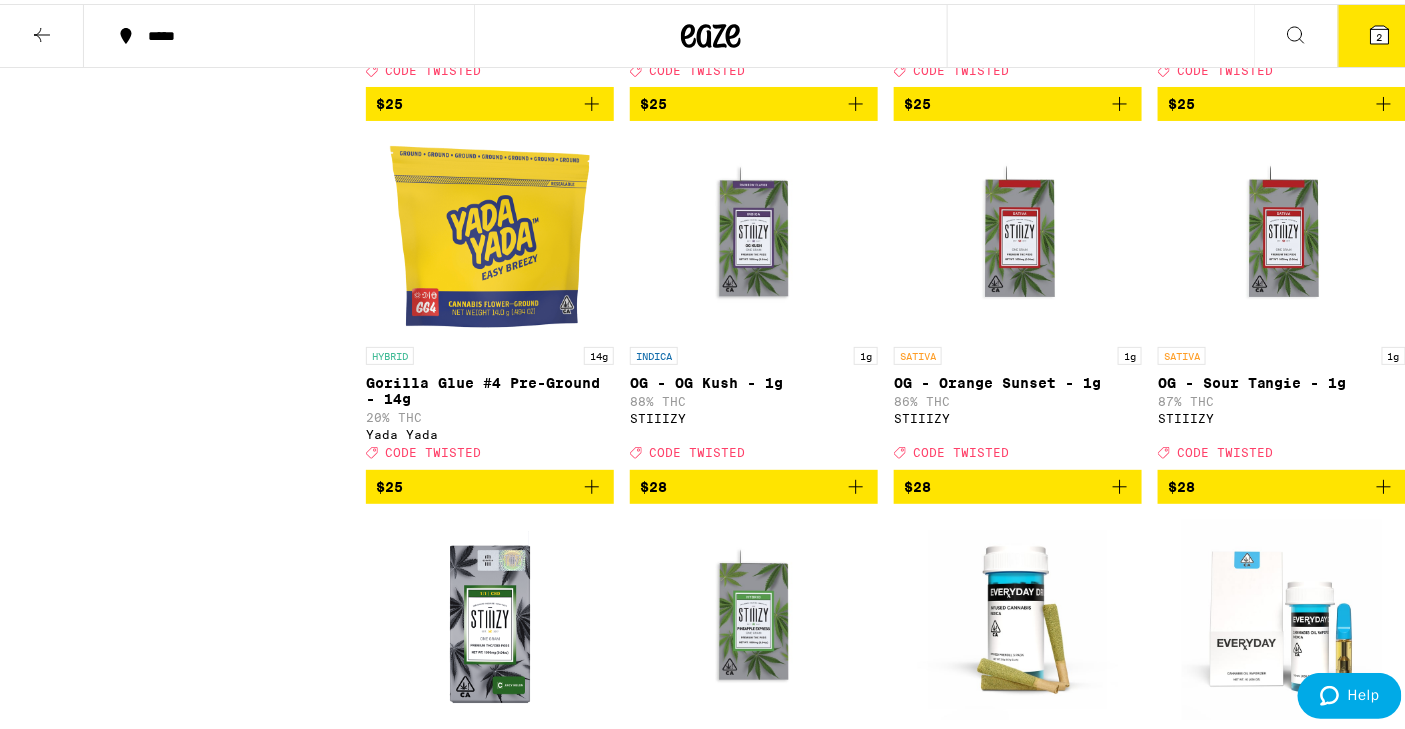 scroll, scrollTop: 5091, scrollLeft: 0, axis: vertical 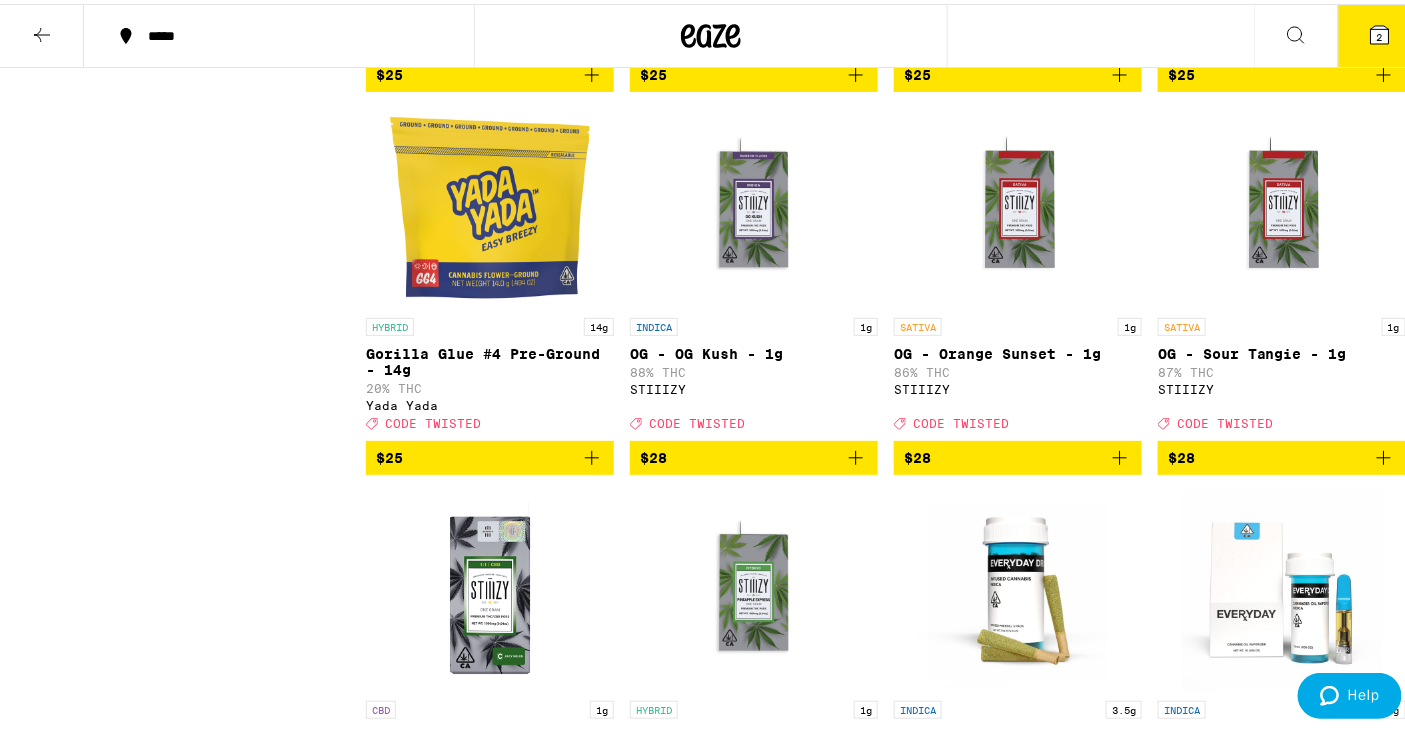 click 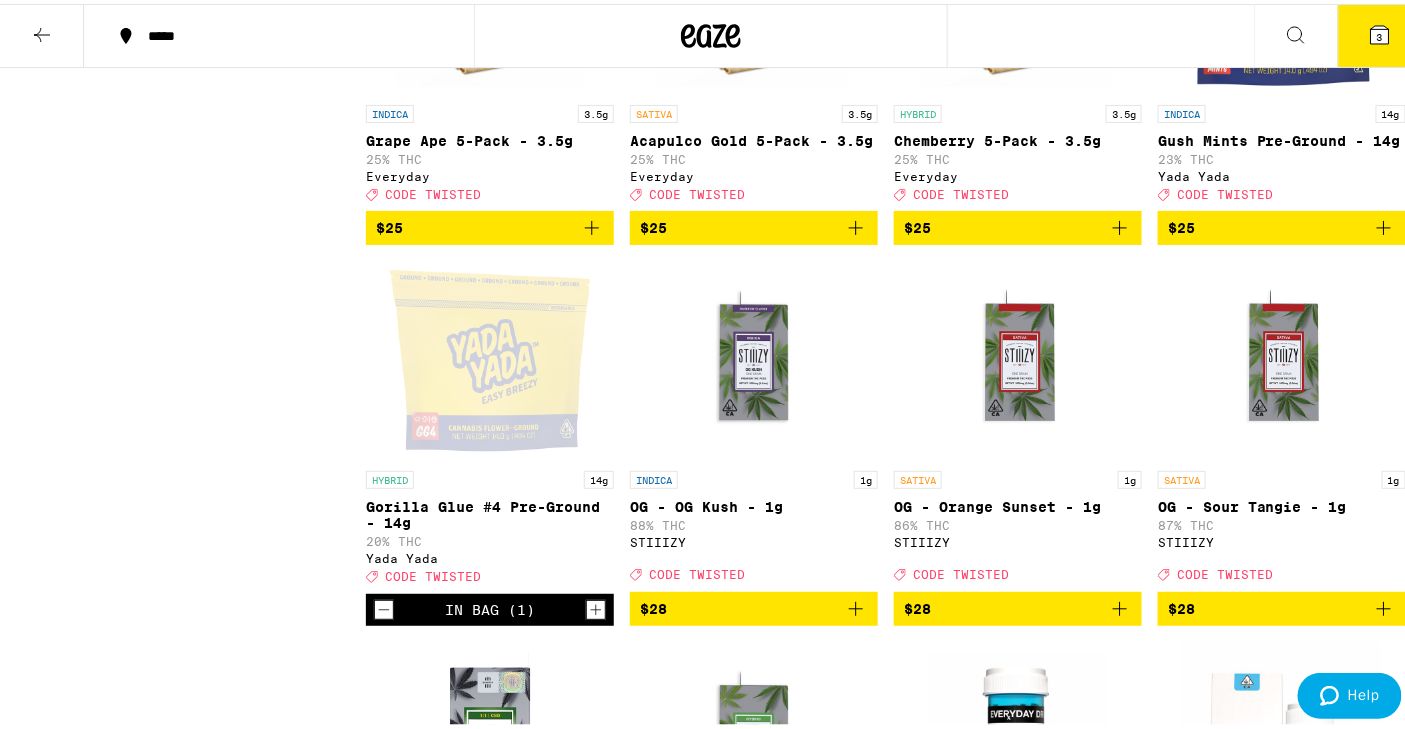 scroll, scrollTop: 4736, scrollLeft: 0, axis: vertical 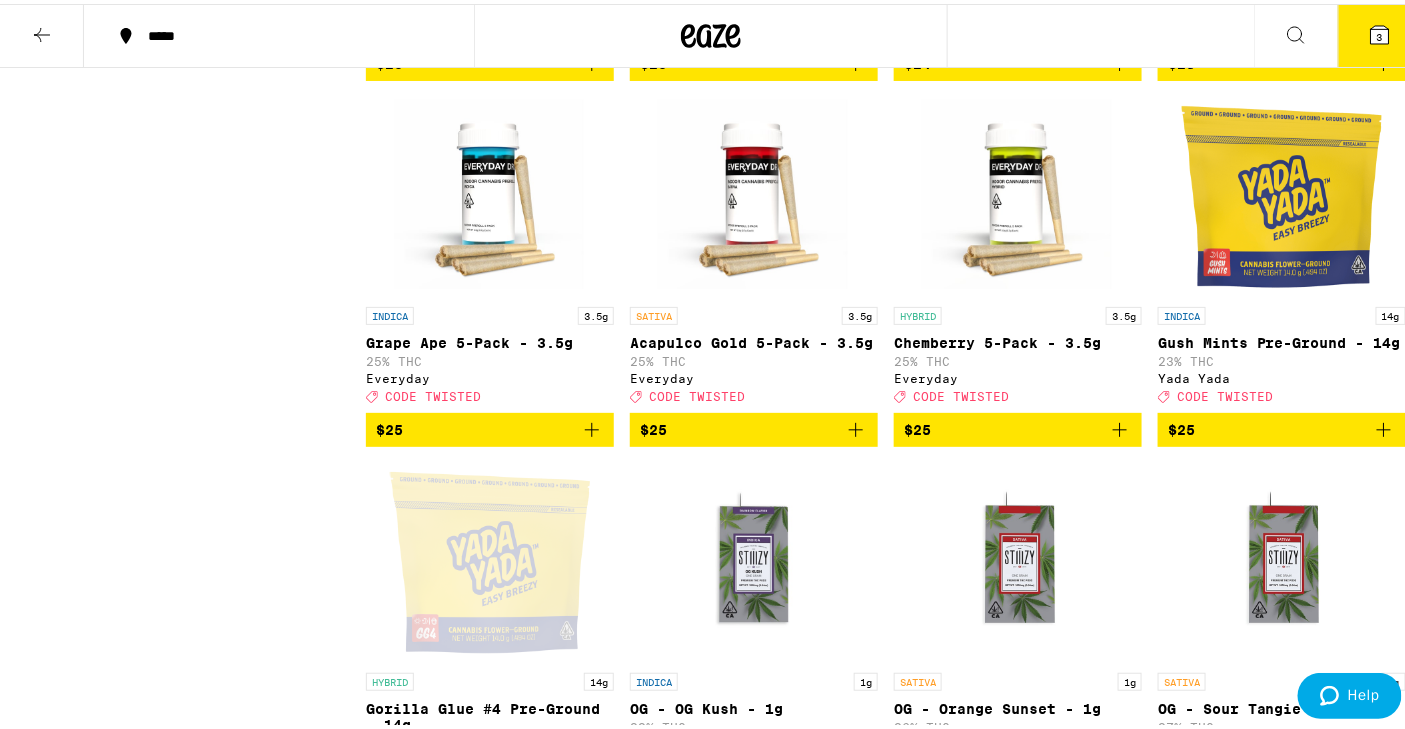 click 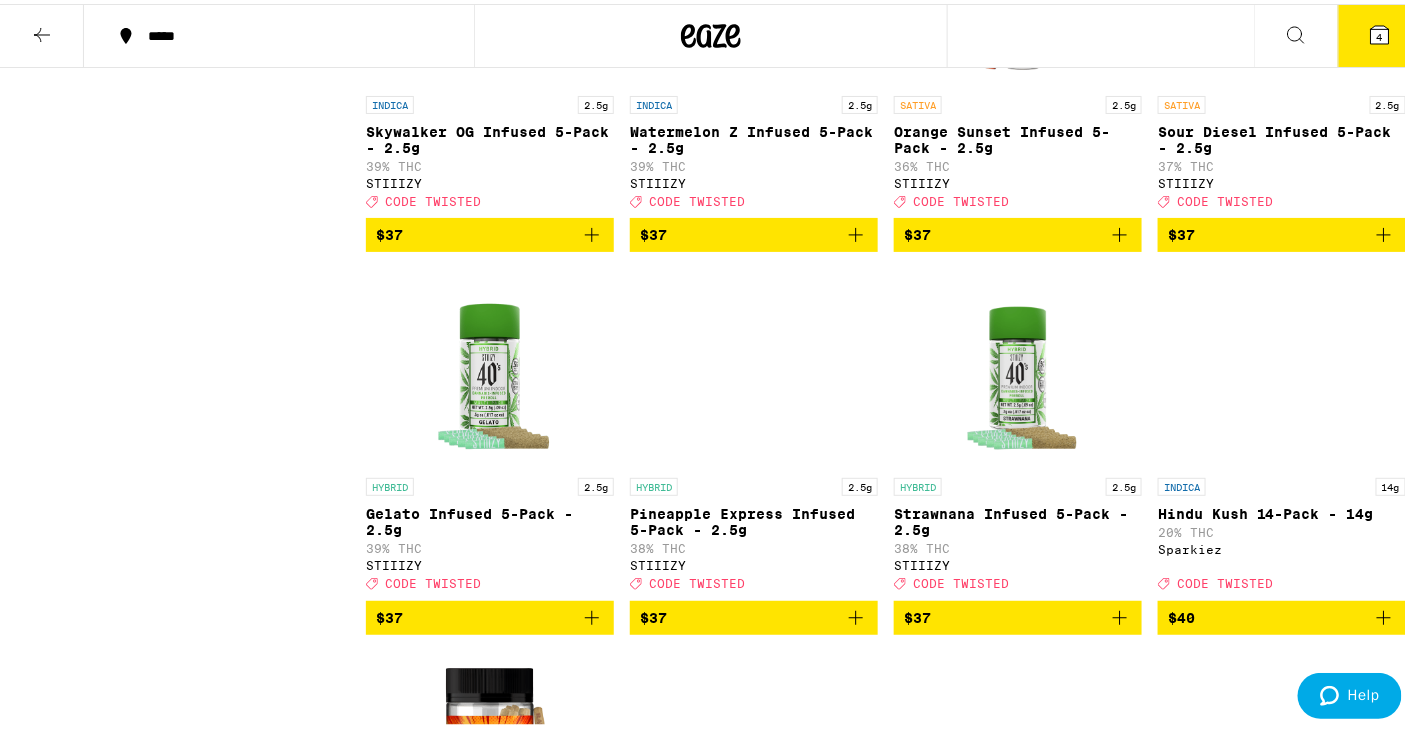 scroll, scrollTop: 7598, scrollLeft: 0, axis: vertical 